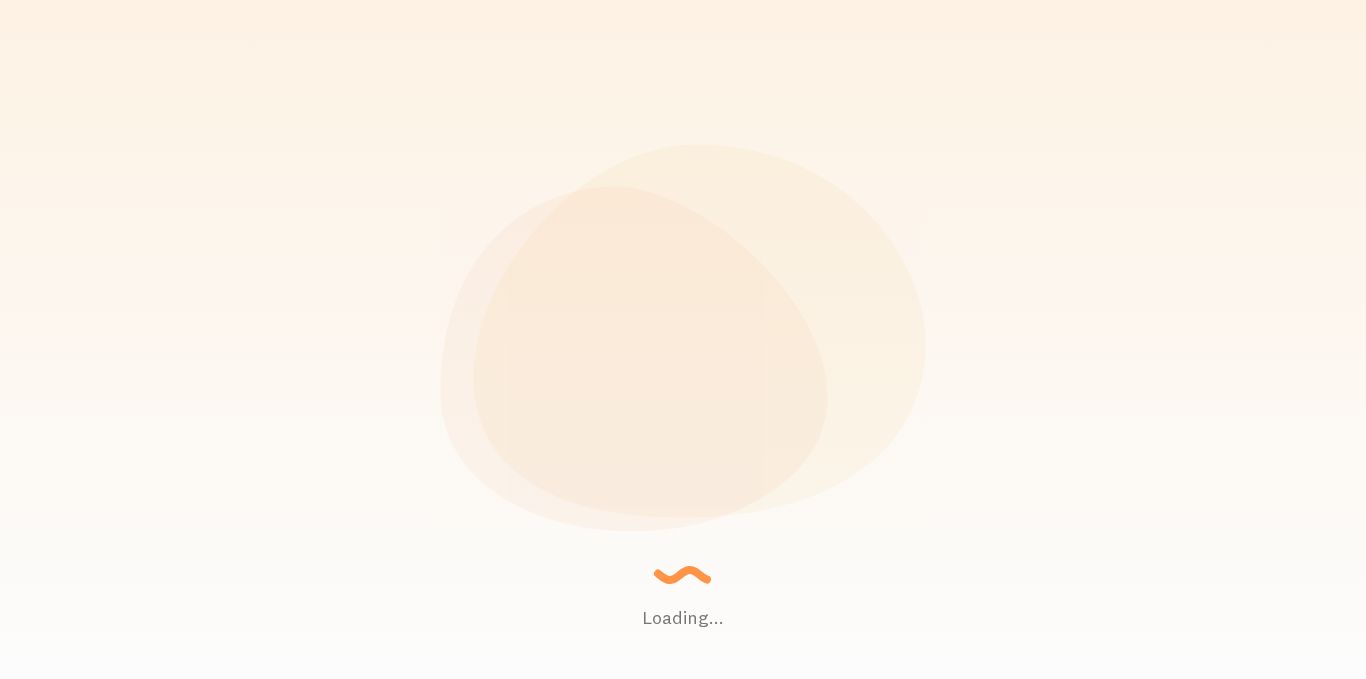 scroll, scrollTop: 0, scrollLeft: 0, axis: both 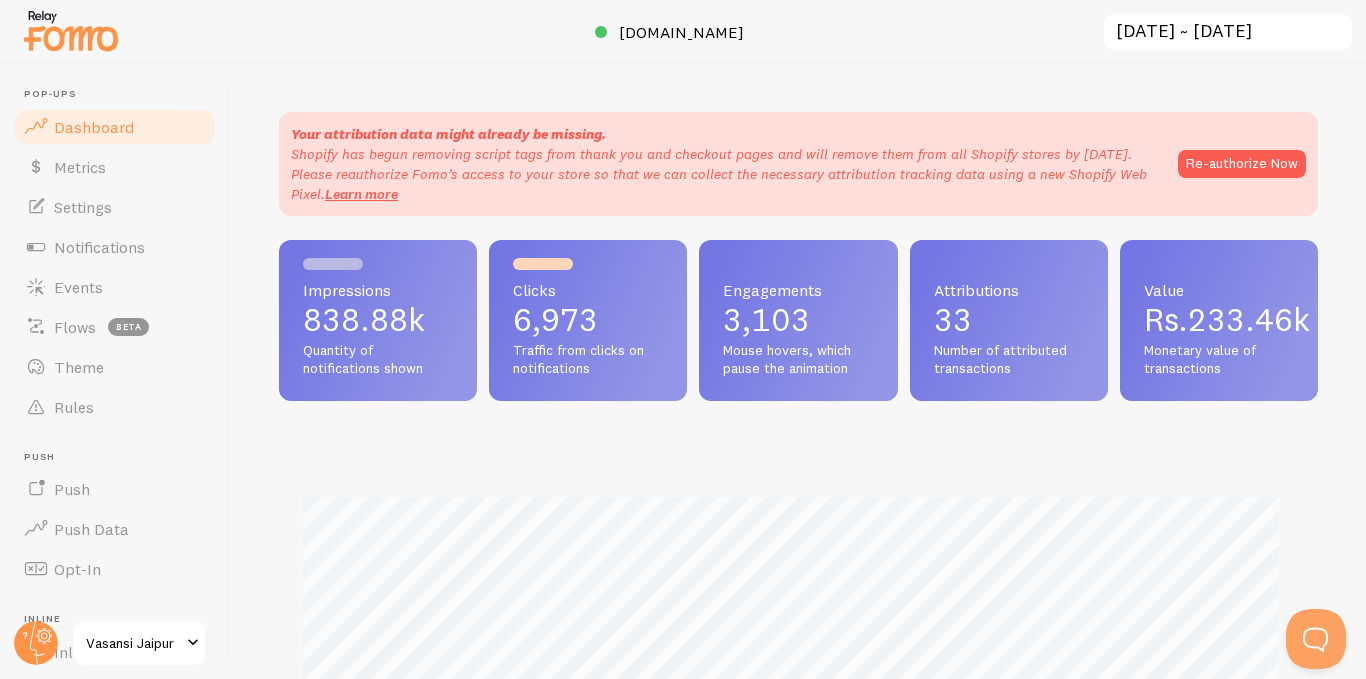 click on "[DATE] ~ [DATE]" at bounding box center [1228, 32] 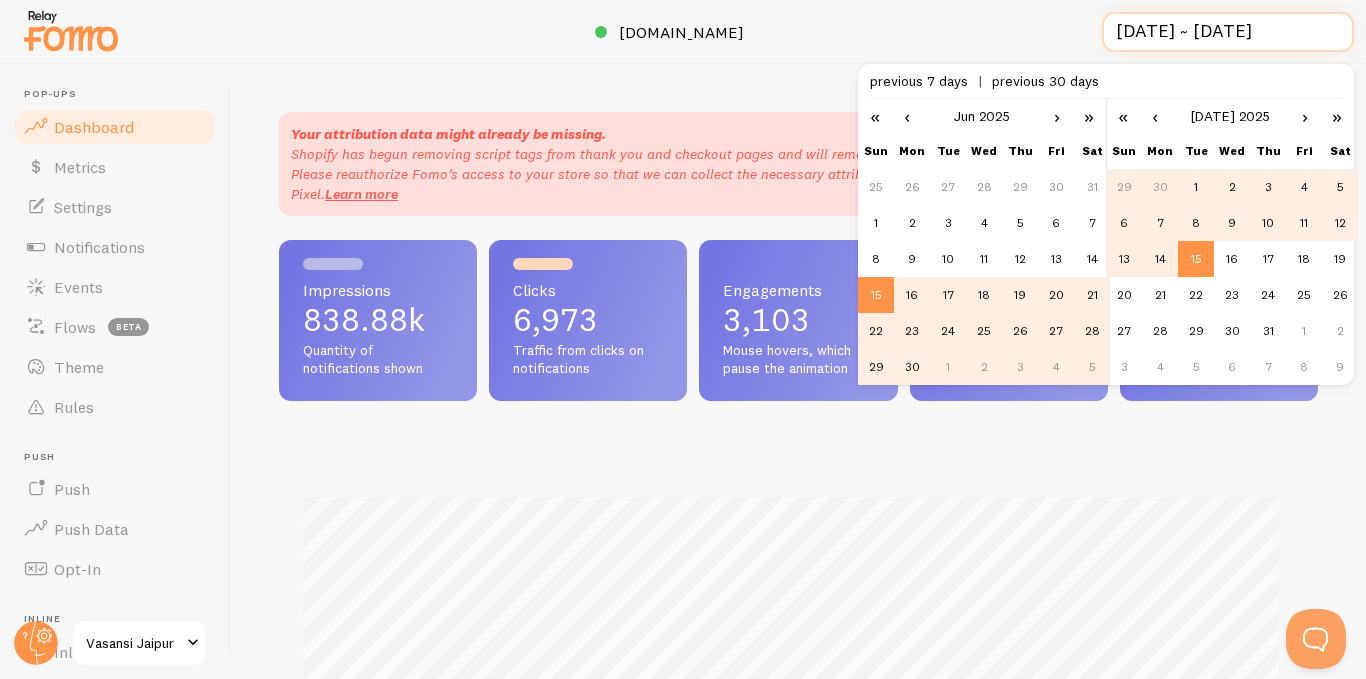 click on "[DATE] ~ [DATE]" at bounding box center [1228, 32] 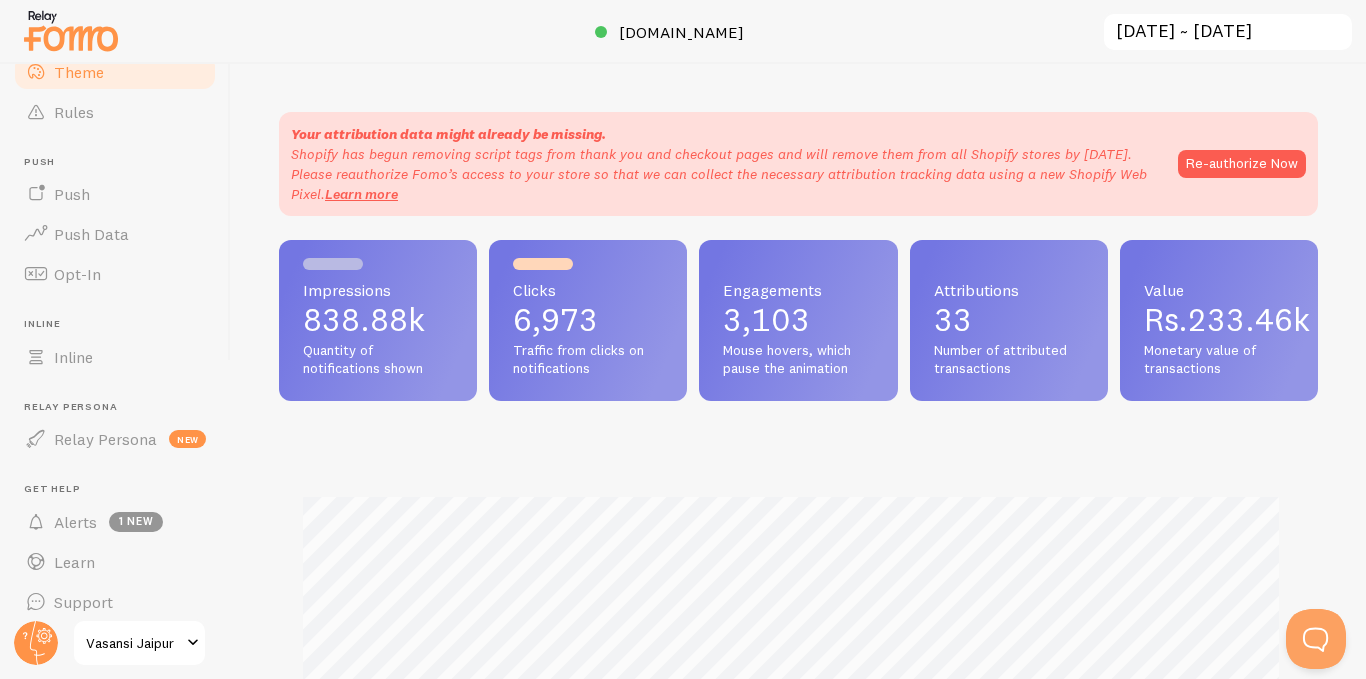 scroll, scrollTop: 310, scrollLeft: 0, axis: vertical 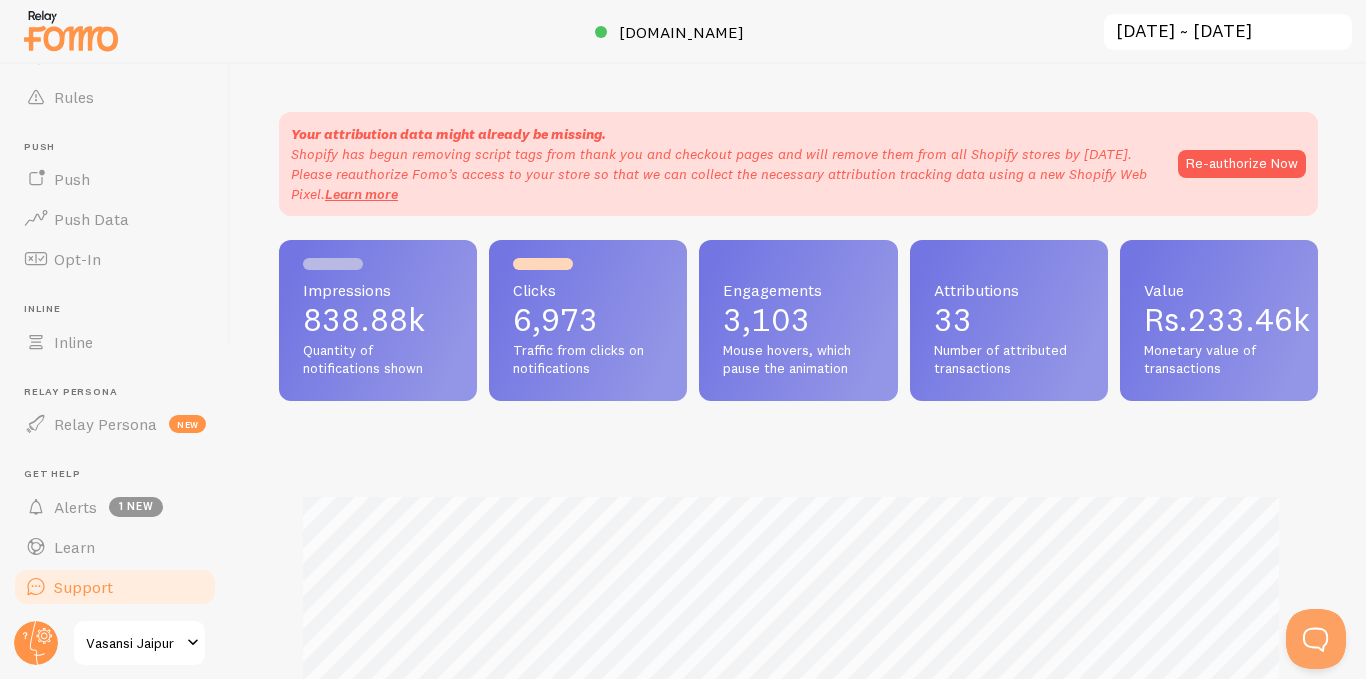 click on "Support" at bounding box center [115, 587] 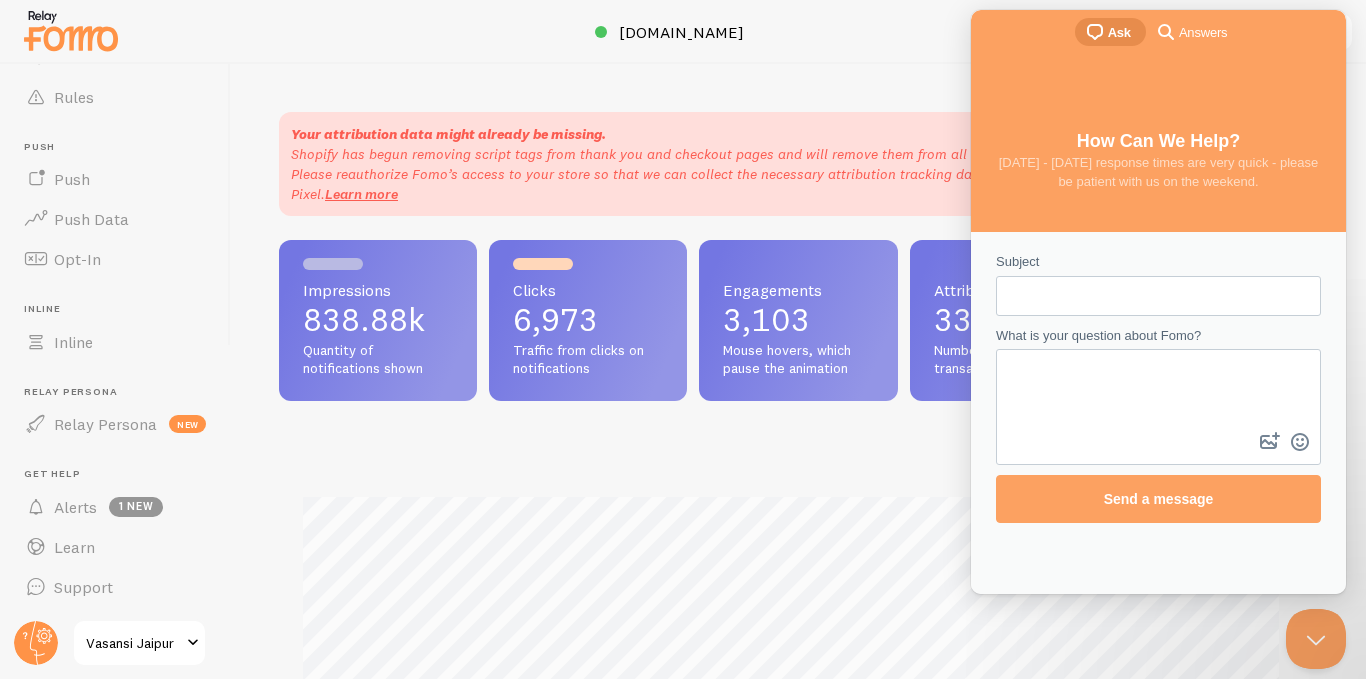 scroll, scrollTop: 0, scrollLeft: 0, axis: both 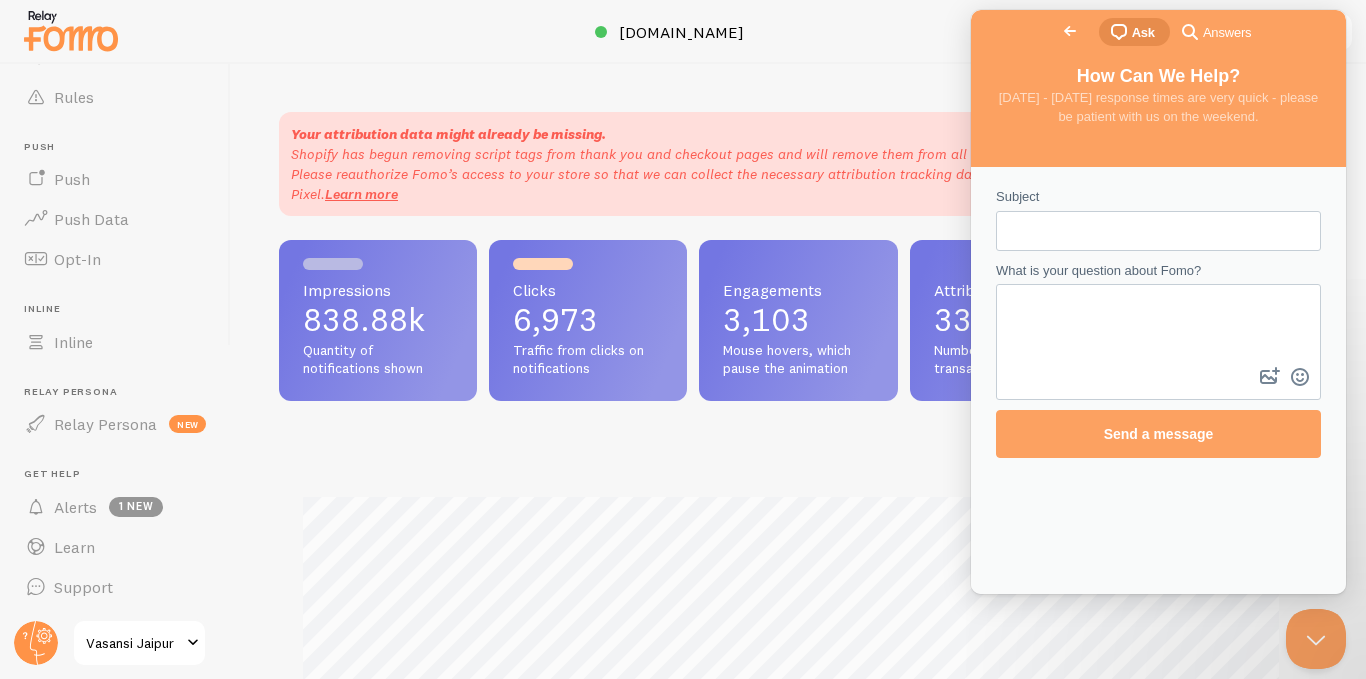 click on "Impressions
838.88k
Quantity of notifications shown
Clicks
6,973
Traffic from clicks on notifications
Engagements
3,103
Mouse hovers, which pause the animation
Attributions
33
Number of attributed transactions
Value
Rs.233.46k   Monetary value of transactions       Impressions Clicks" at bounding box center [798, 607] 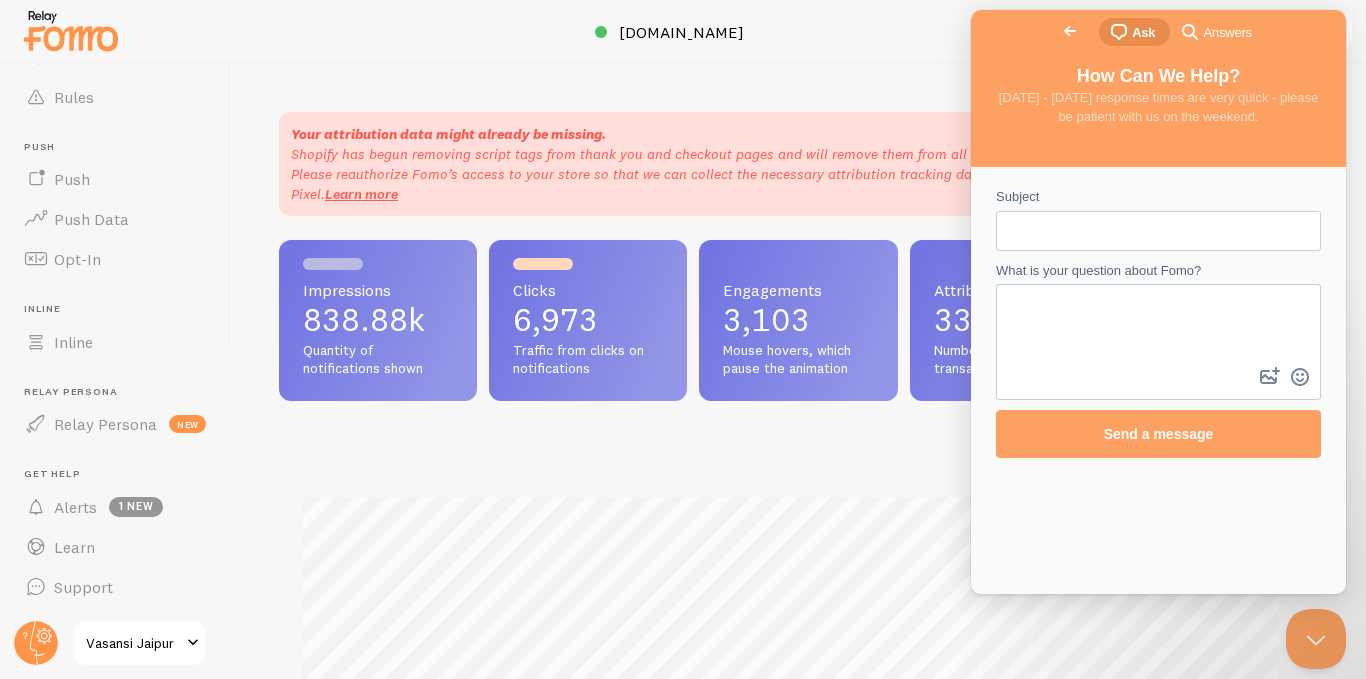 click on "Impressions
838.88k
Quantity of notifications shown
Clicks
6,973
Traffic from clicks on notifications
Engagements
3,103
Mouse hovers, which pause the animation
Attributions
33
Number of attributed transactions
Value
Rs.233.46k   Monetary value of transactions       Impressions Clicks" at bounding box center (798, 607) 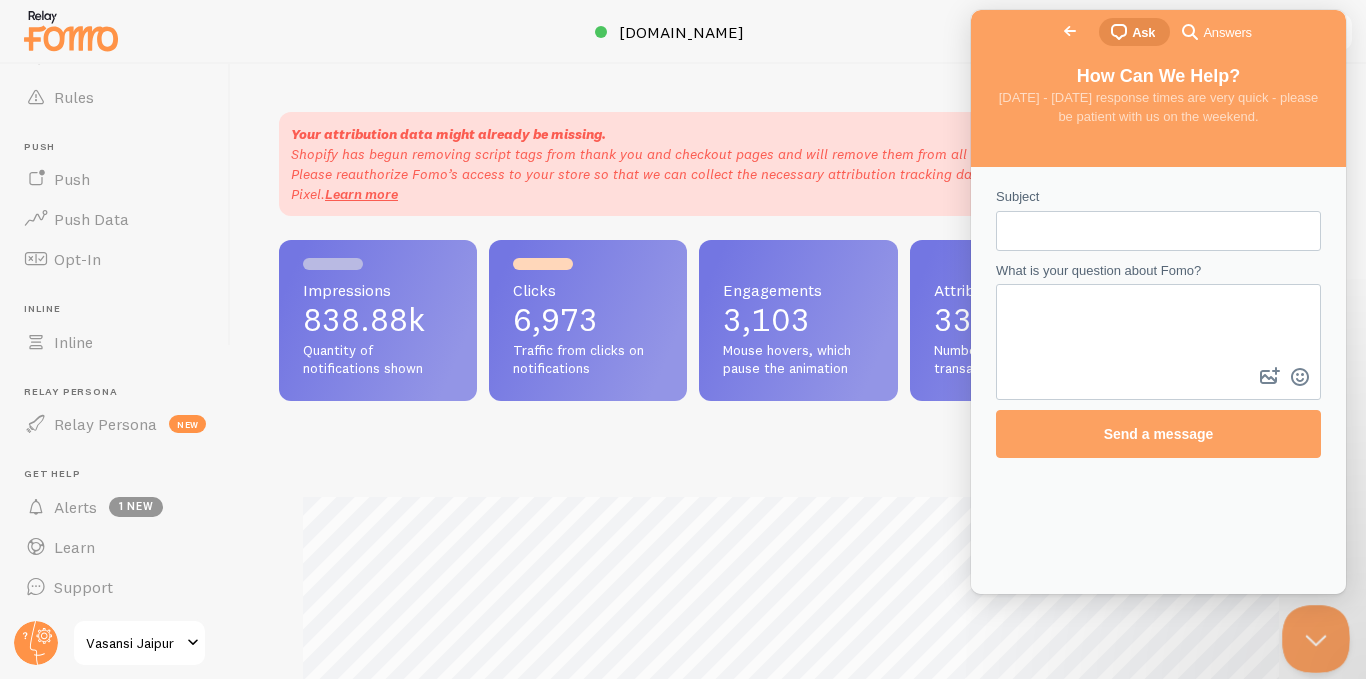 click at bounding box center (1312, 635) 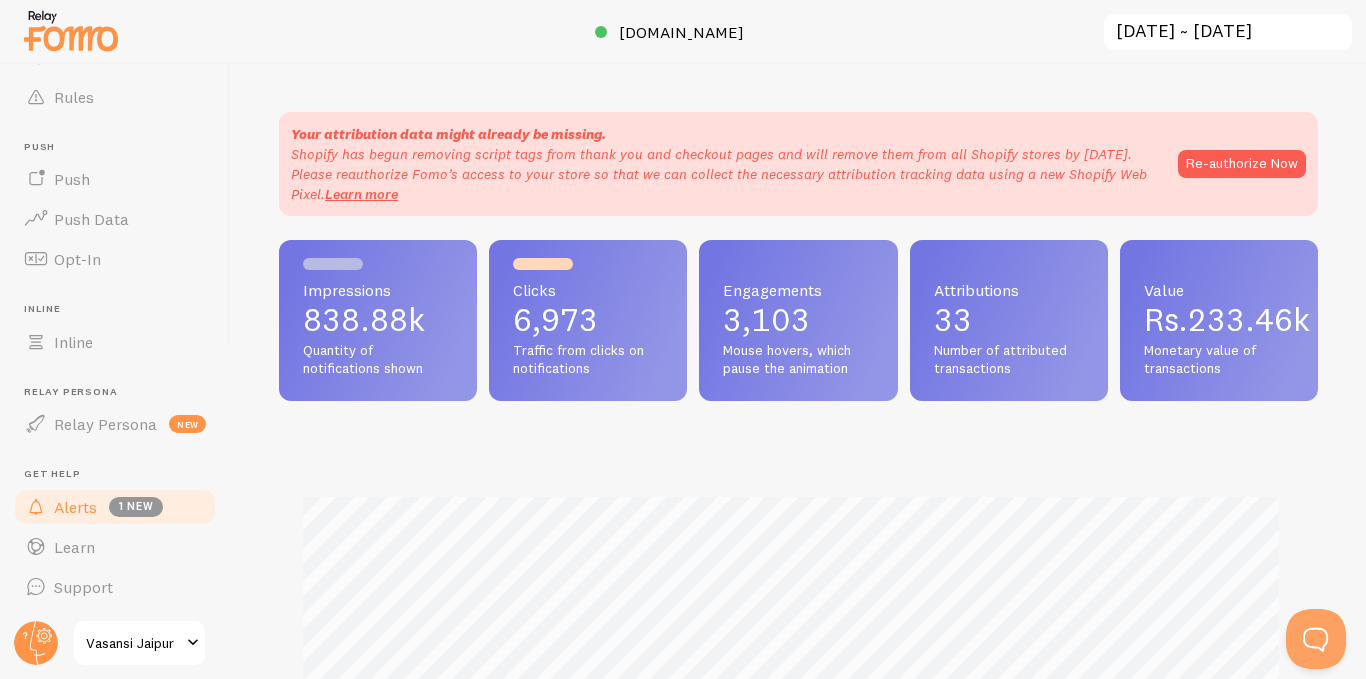 click on "1 new" at bounding box center (136, 507) 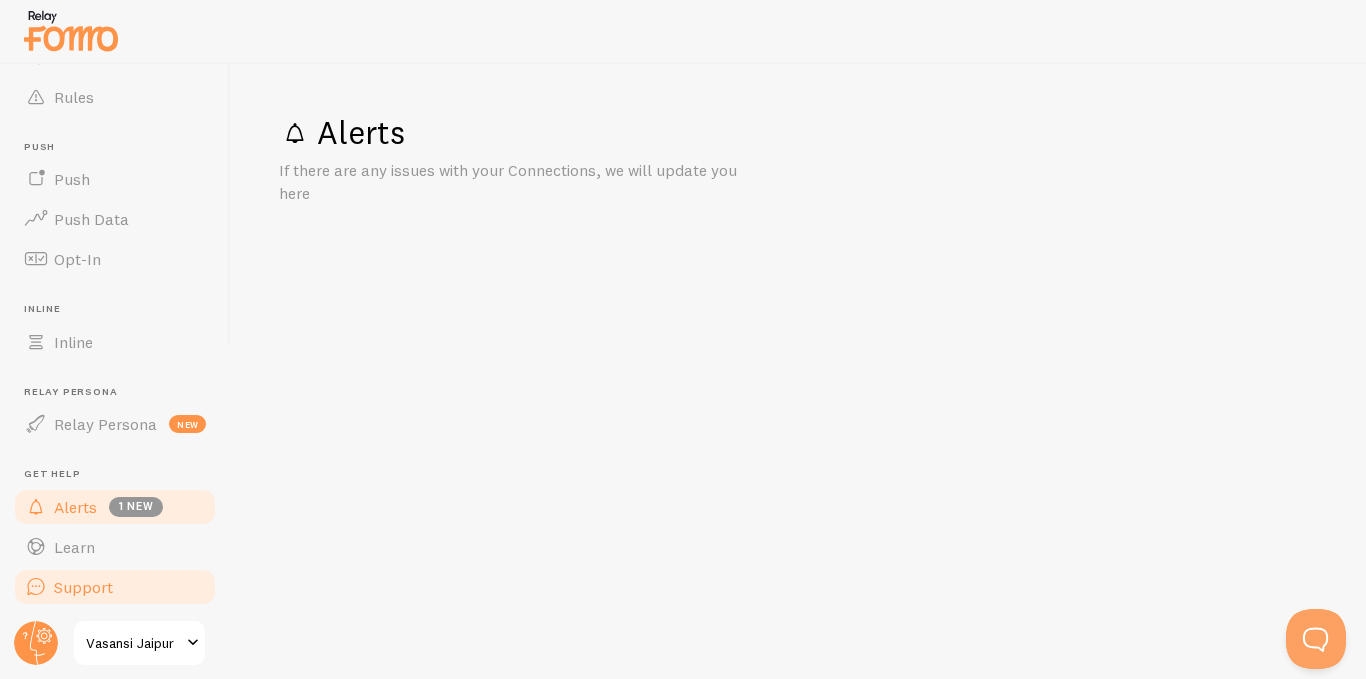 click on "Support" at bounding box center [83, 587] 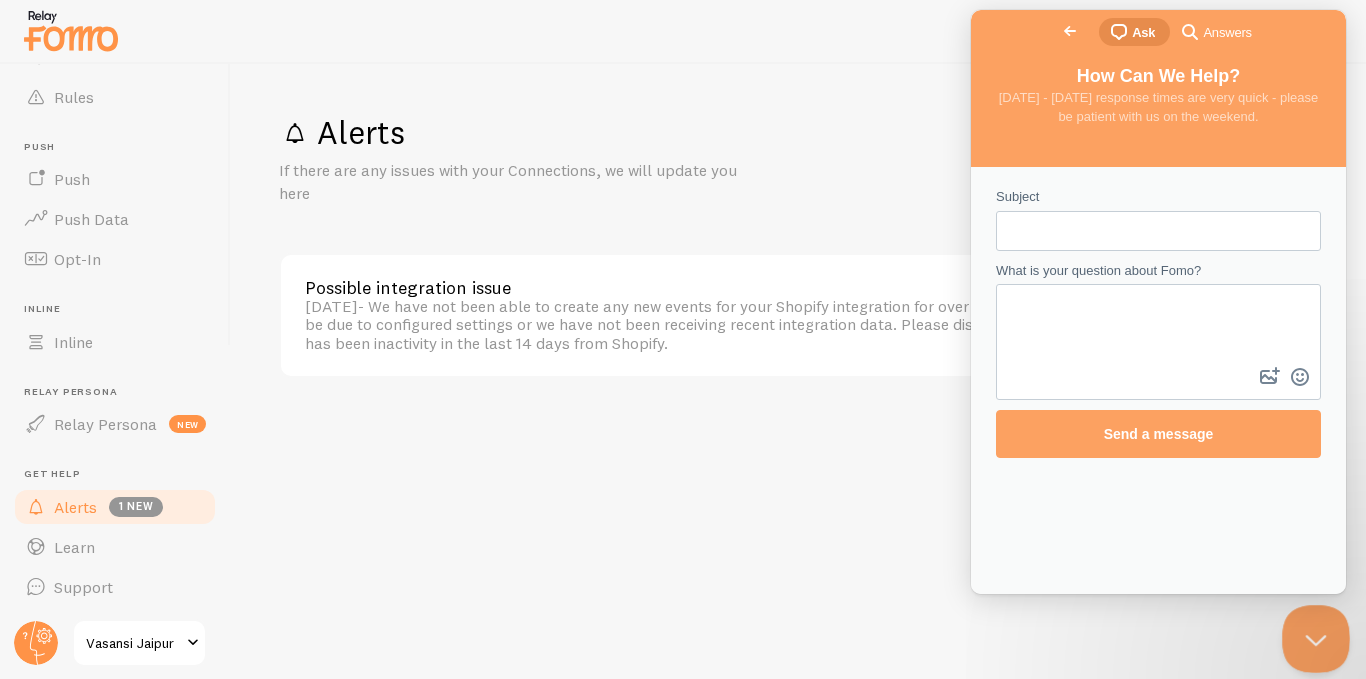 drag, startPoint x: 1305, startPoint y: 635, endPoint x: 2557, endPoint y: 1207, distance: 1376.4767 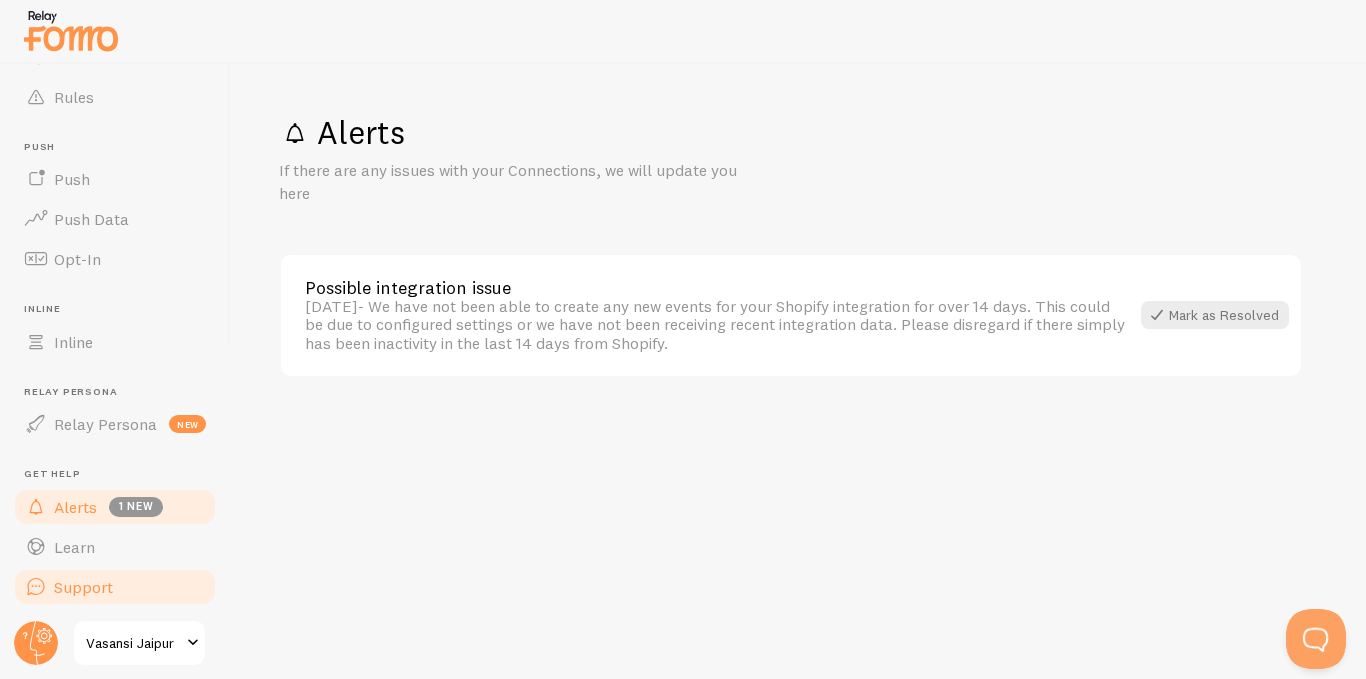 click on "Support" at bounding box center [83, 587] 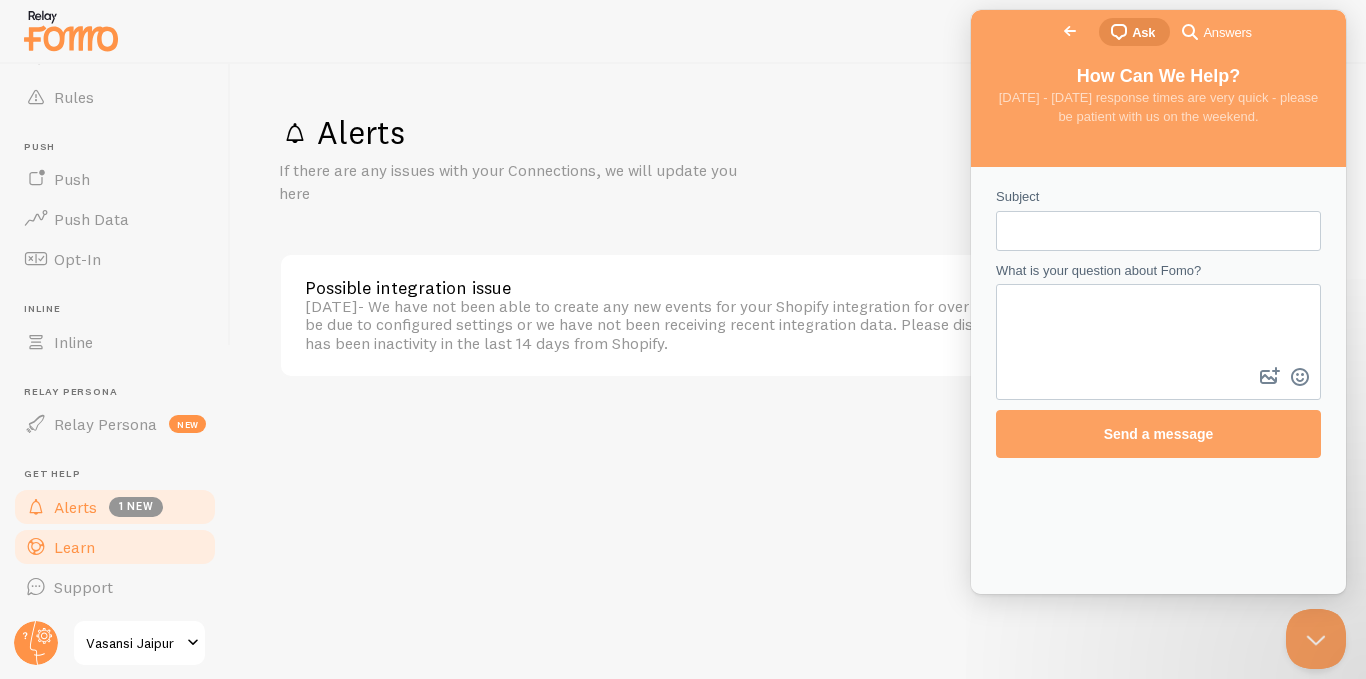click on "Learn" at bounding box center [115, 547] 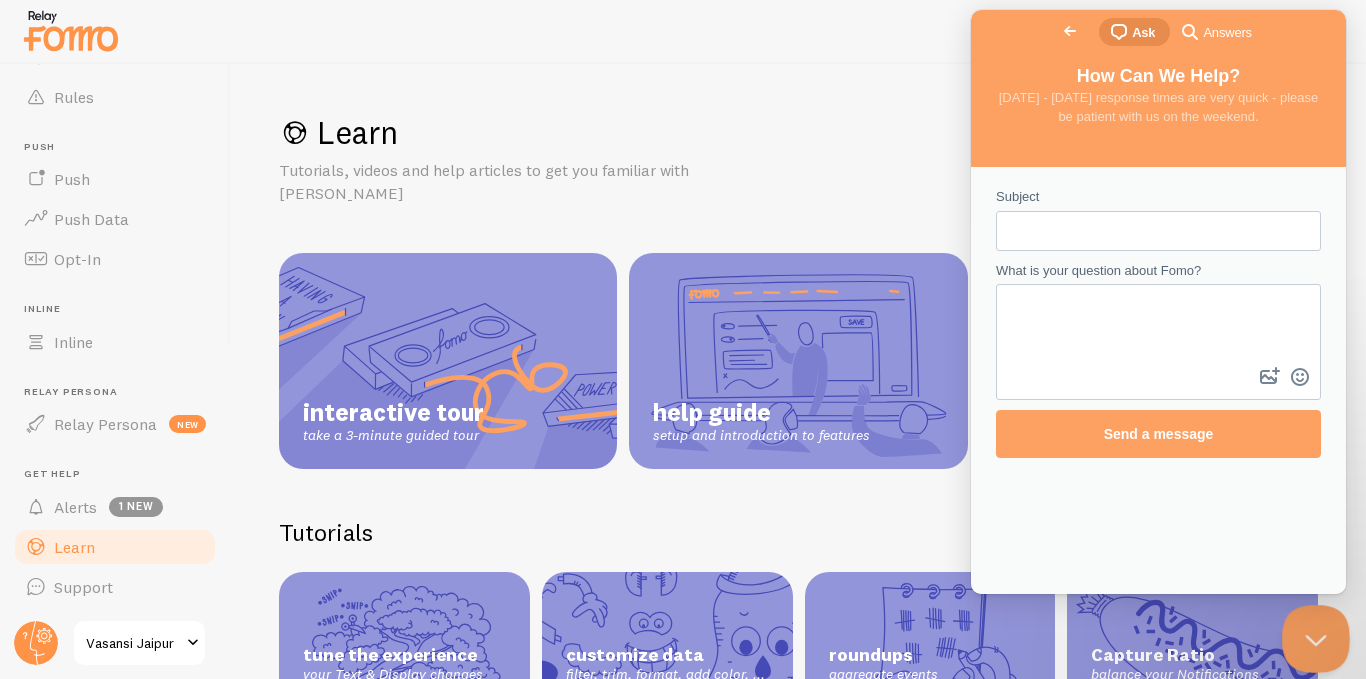 click at bounding box center (1312, 635) 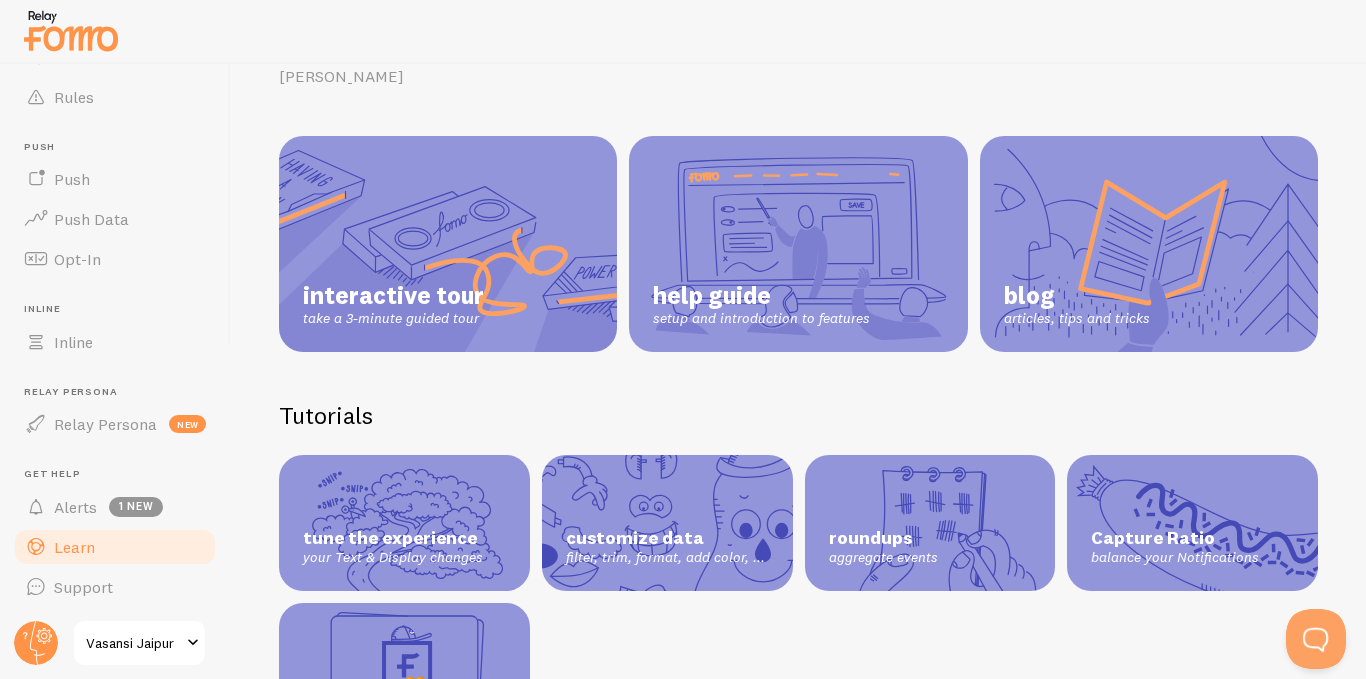 scroll, scrollTop: 200, scrollLeft: 0, axis: vertical 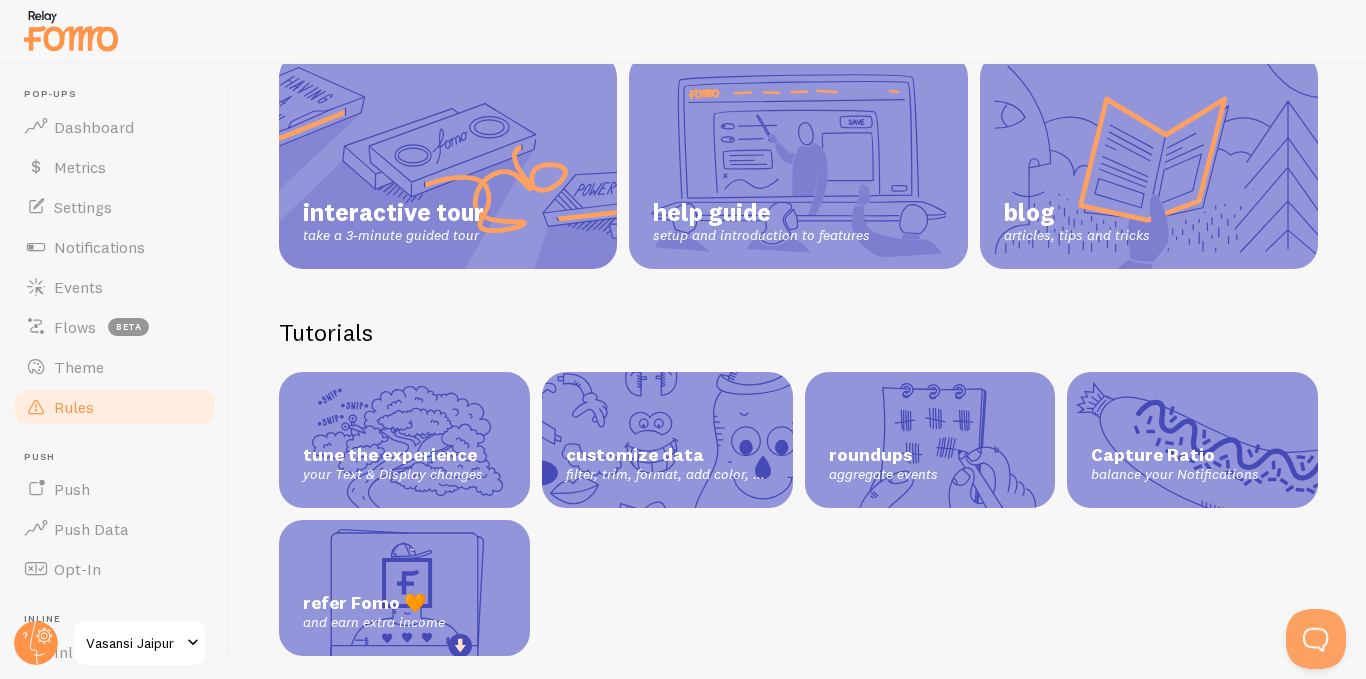 click on "Rules" at bounding box center (115, 407) 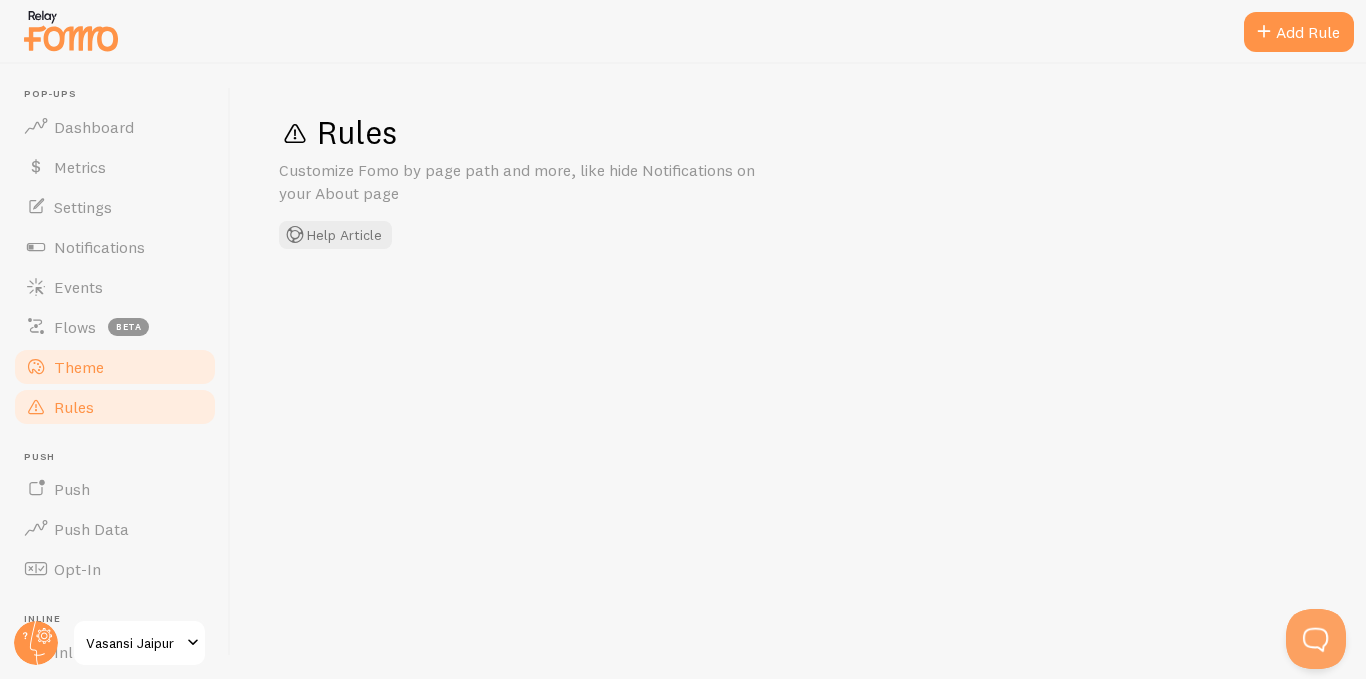 click on "Theme" at bounding box center [115, 367] 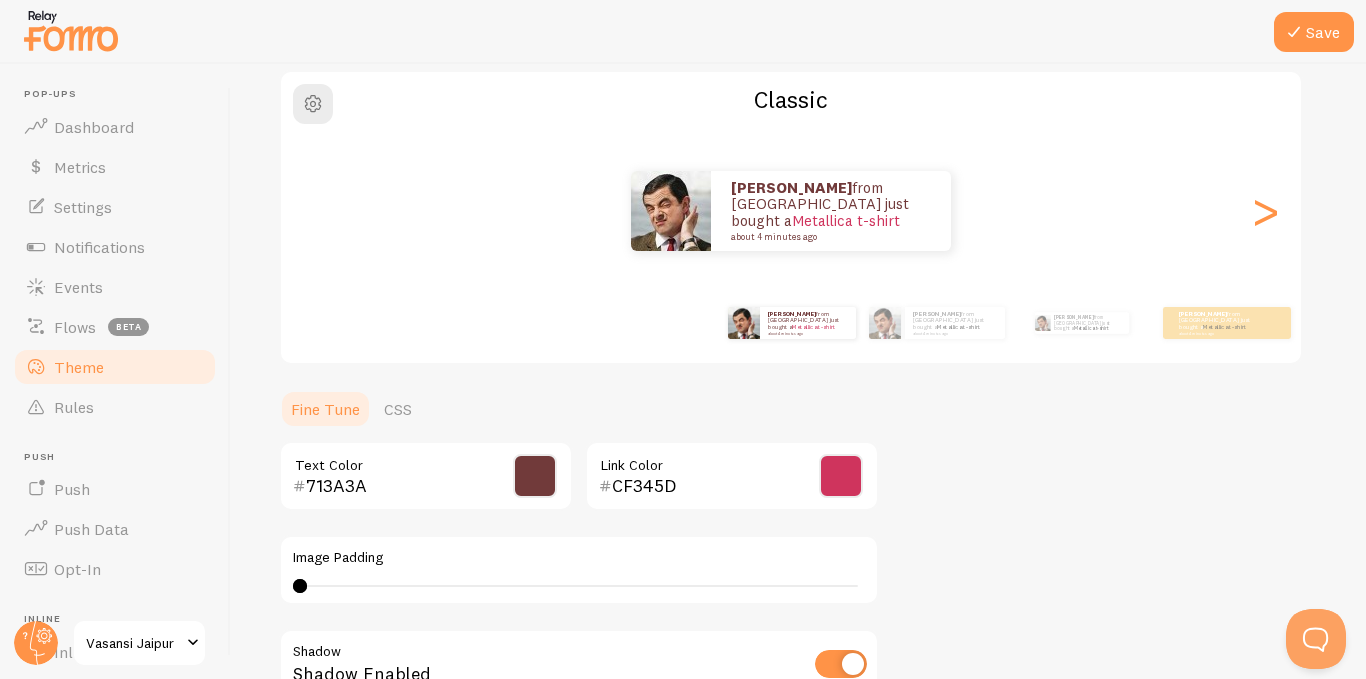 scroll, scrollTop: 200, scrollLeft: 0, axis: vertical 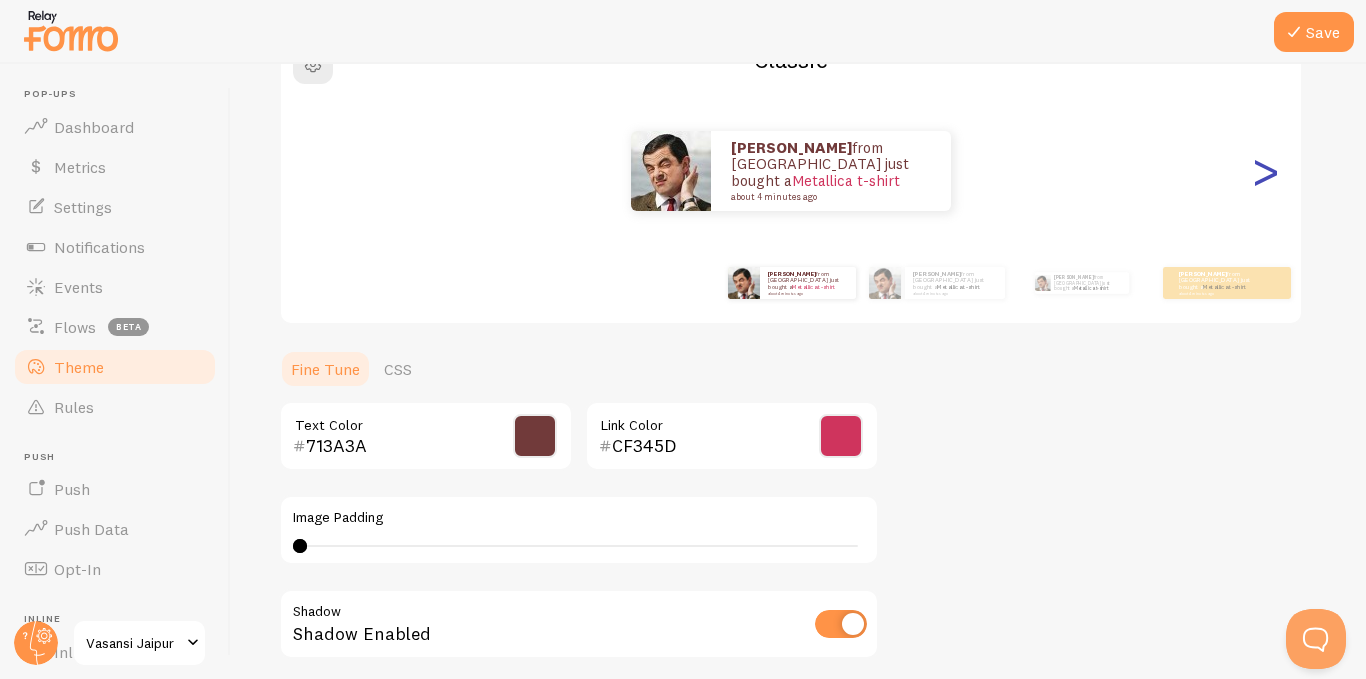 click on ">" at bounding box center (1265, 171) 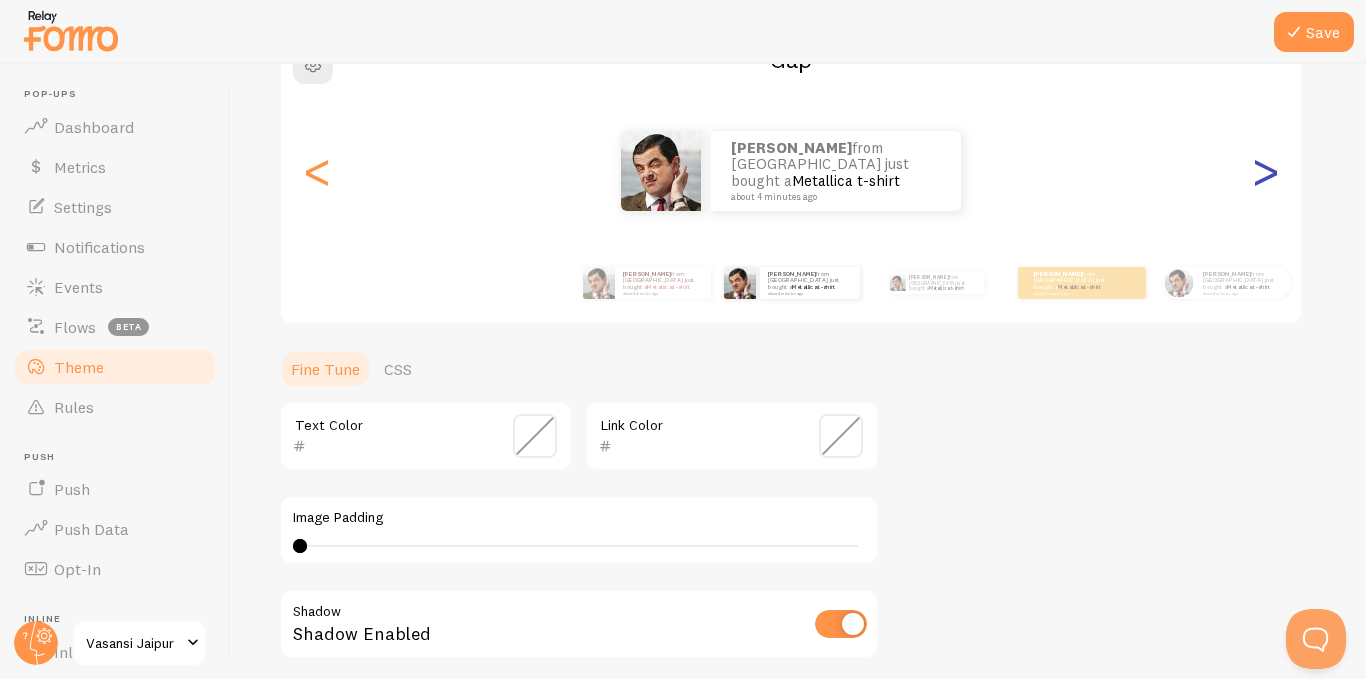 click on ">" at bounding box center (1265, 171) 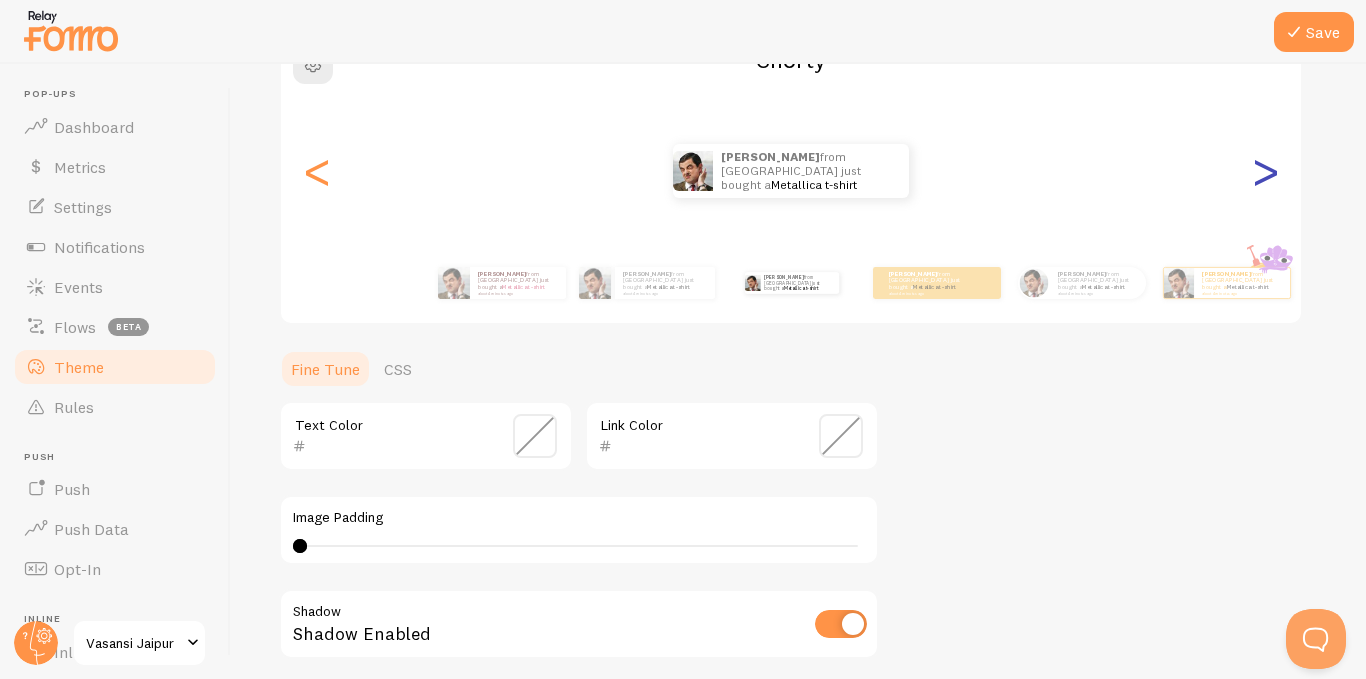 click on ">" at bounding box center (1265, 171) 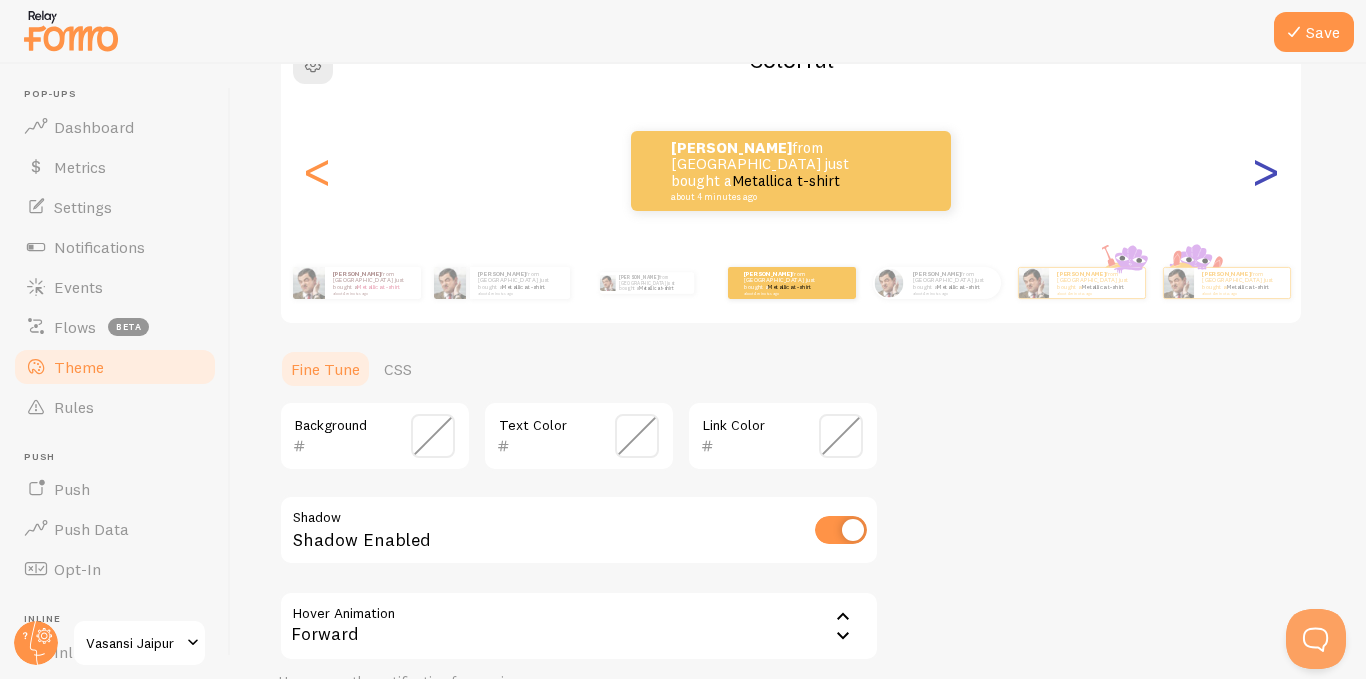 click on ">" at bounding box center (1265, 171) 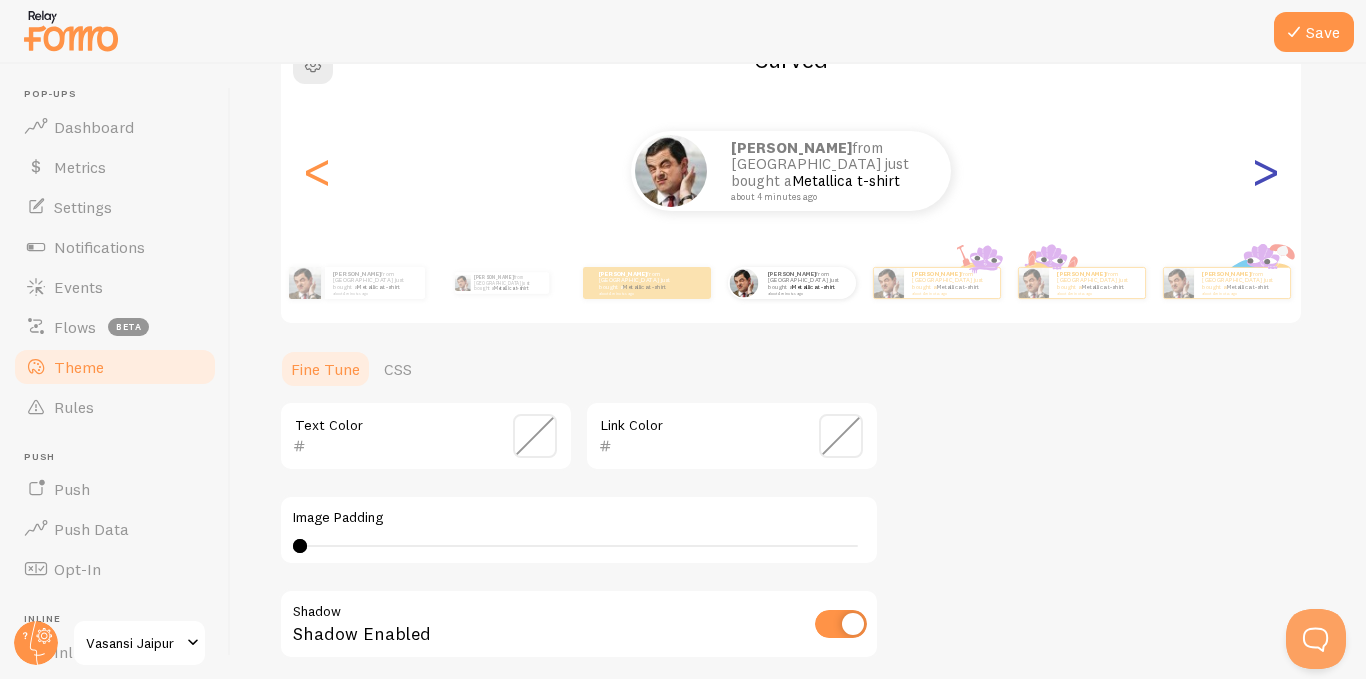 click on ">" at bounding box center (1265, 171) 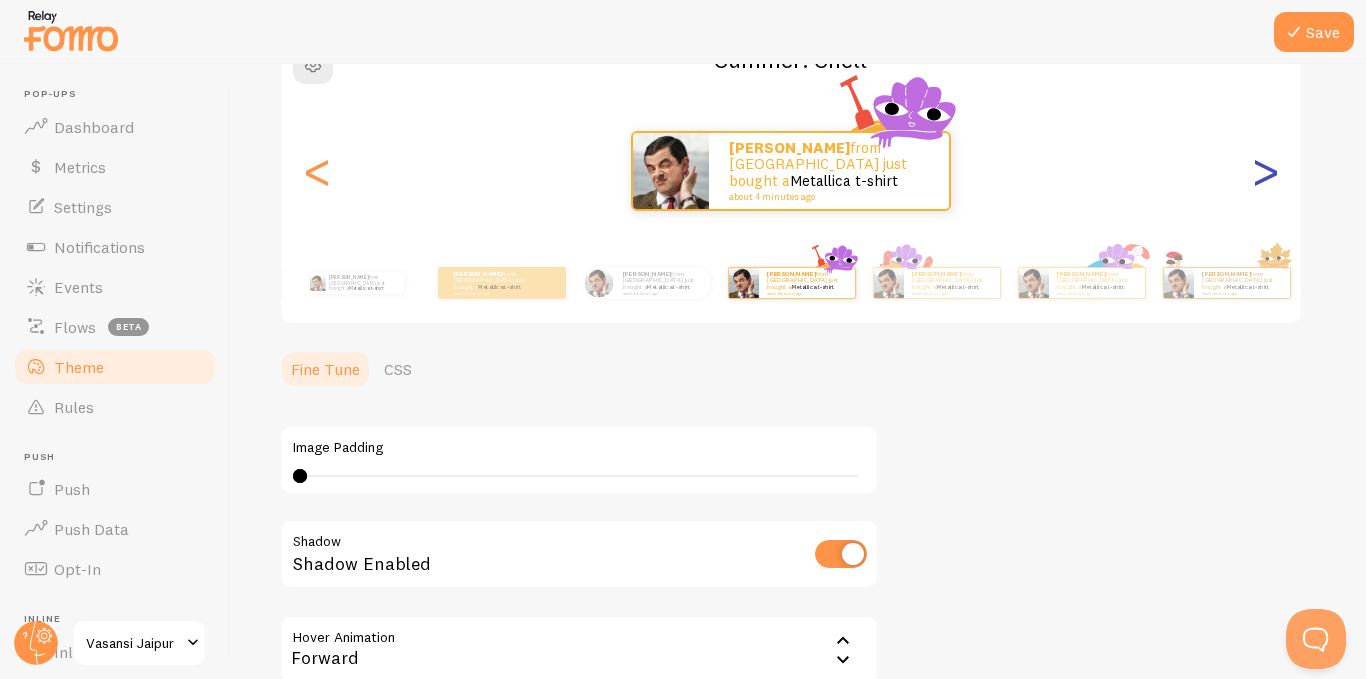 click on ">" at bounding box center (1265, 171) 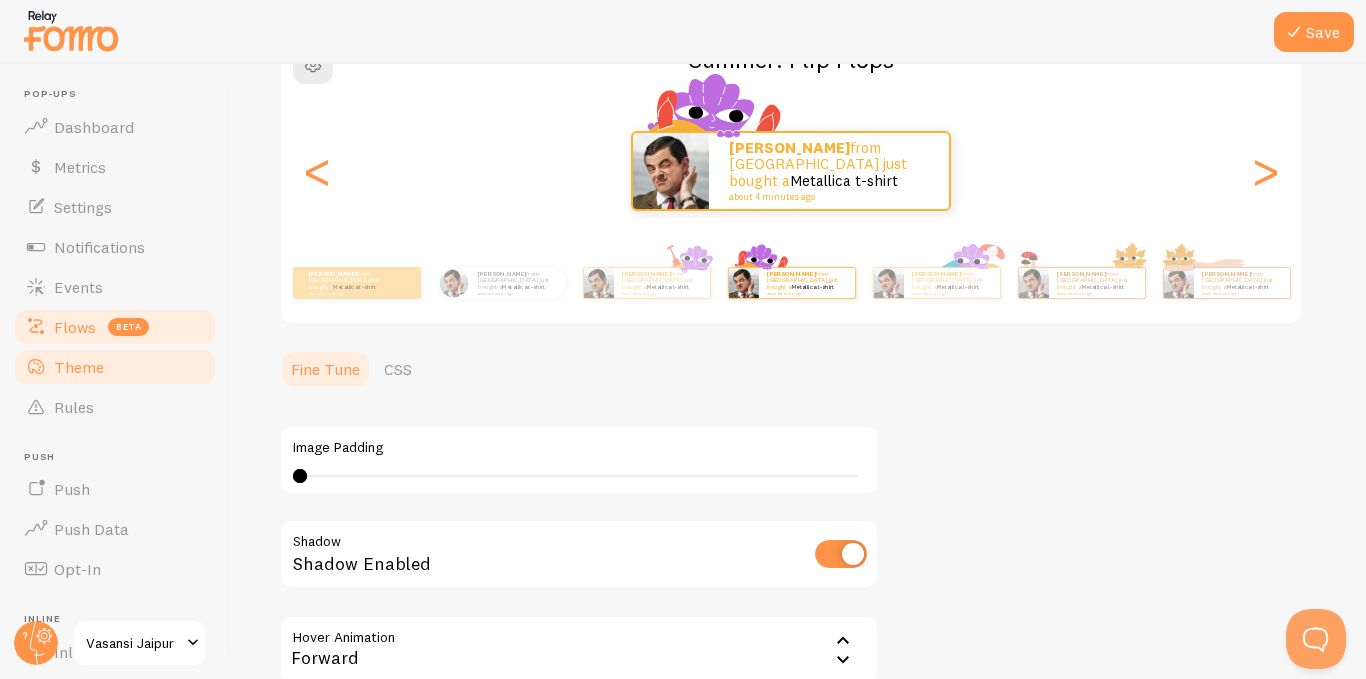 click on "Flows
beta" at bounding box center [115, 327] 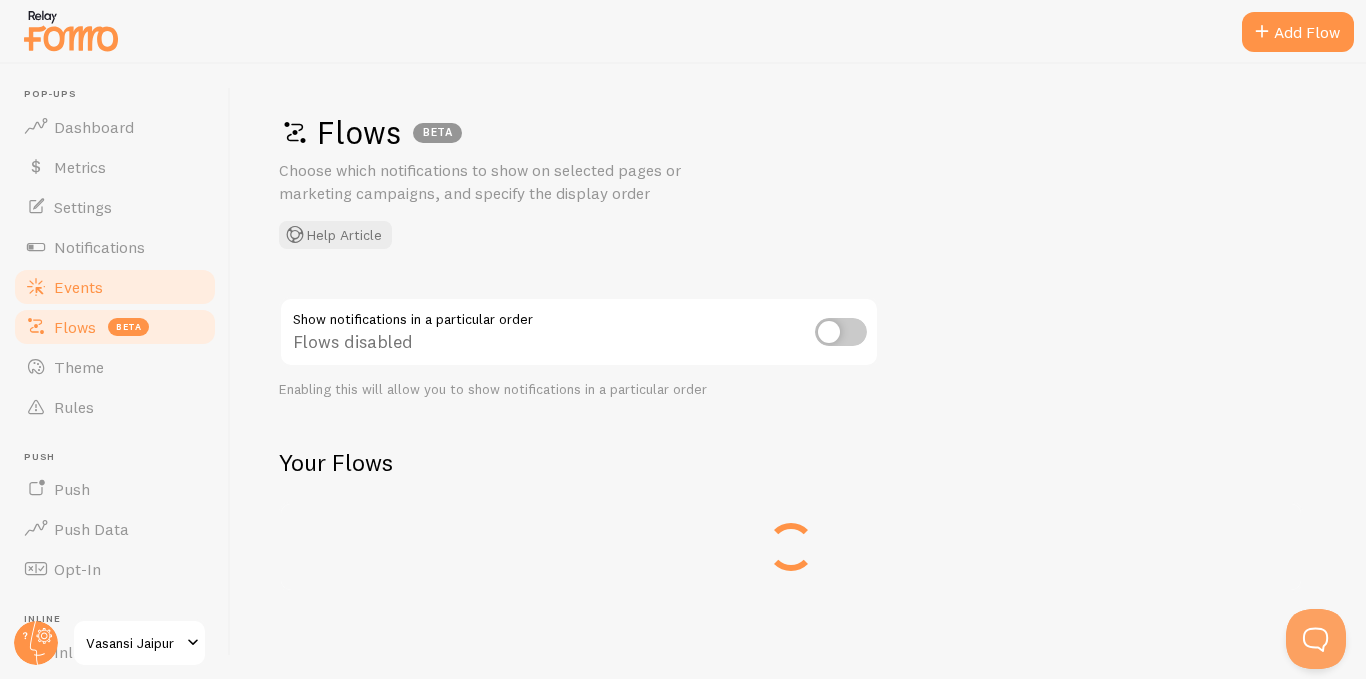 click on "Events" at bounding box center (78, 287) 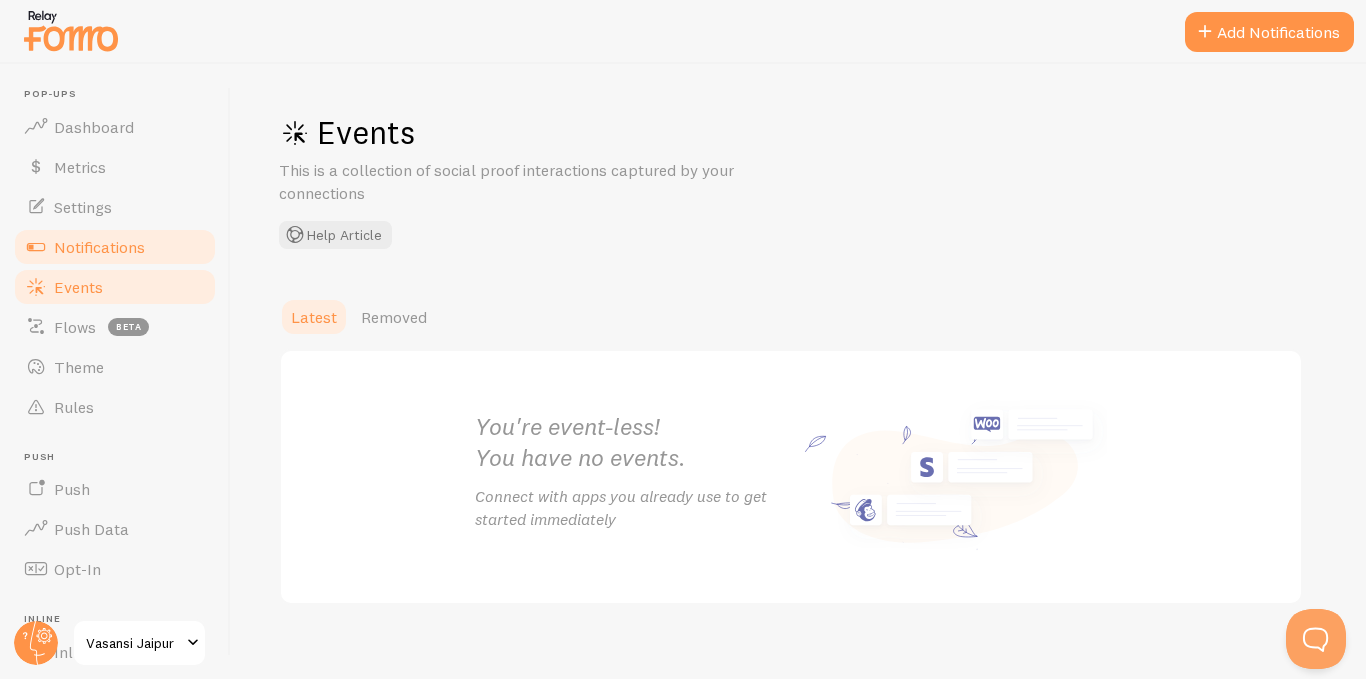 click on "Notifications" at bounding box center (99, 247) 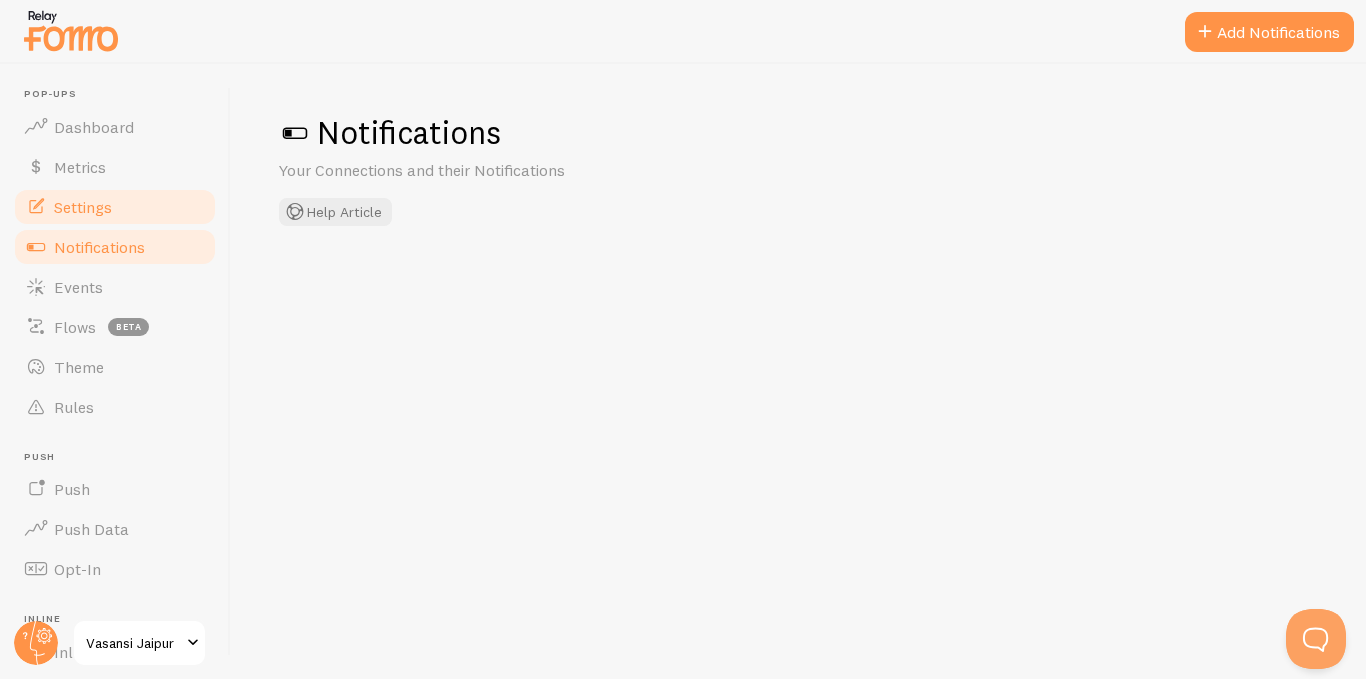 click on "Settings" at bounding box center [83, 207] 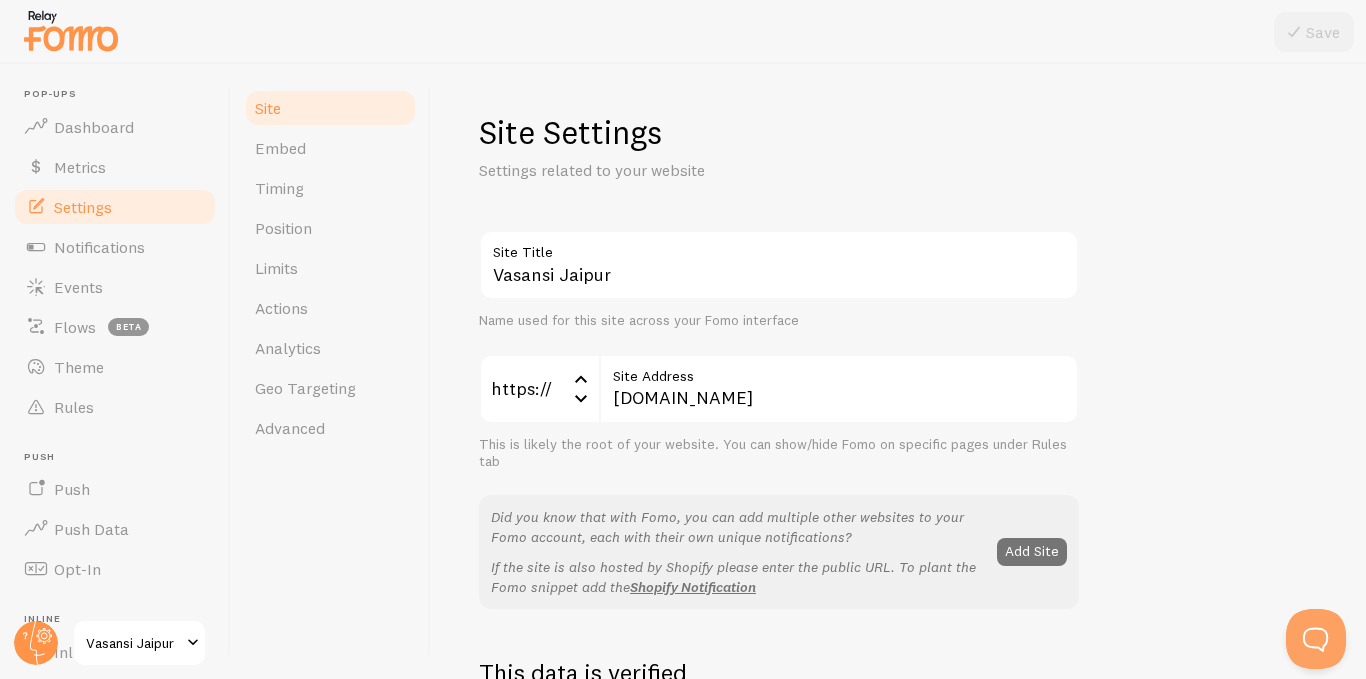 click 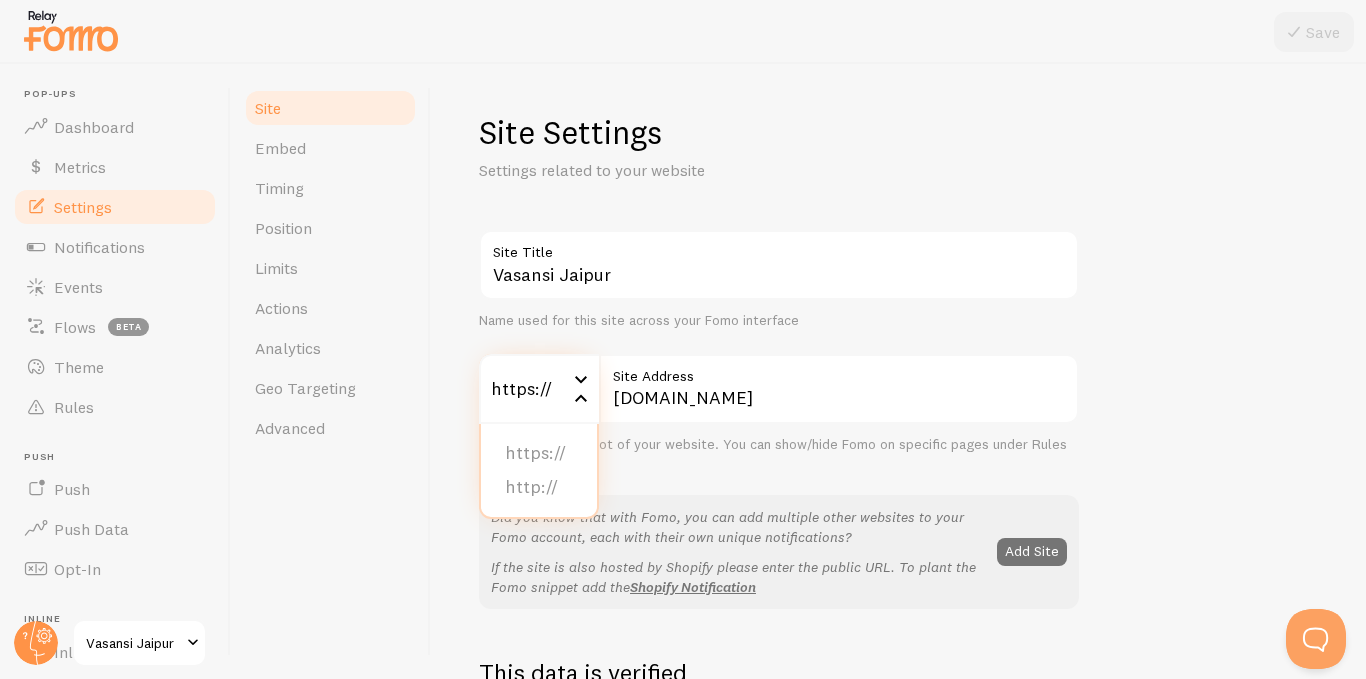 click on "Site
Embed
Timing
Position
Limits
Actions
Analytics
Geo Targeting
Advanced" at bounding box center [331, 371] 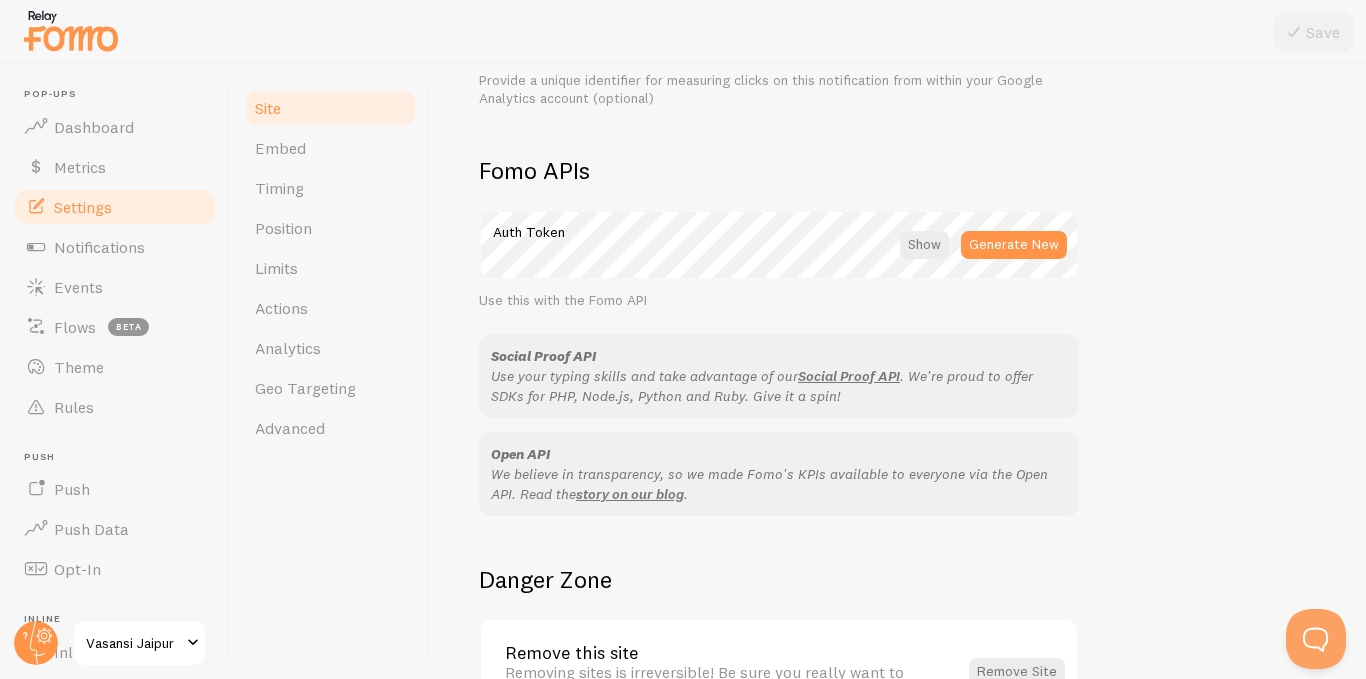 scroll, scrollTop: 1200, scrollLeft: 0, axis: vertical 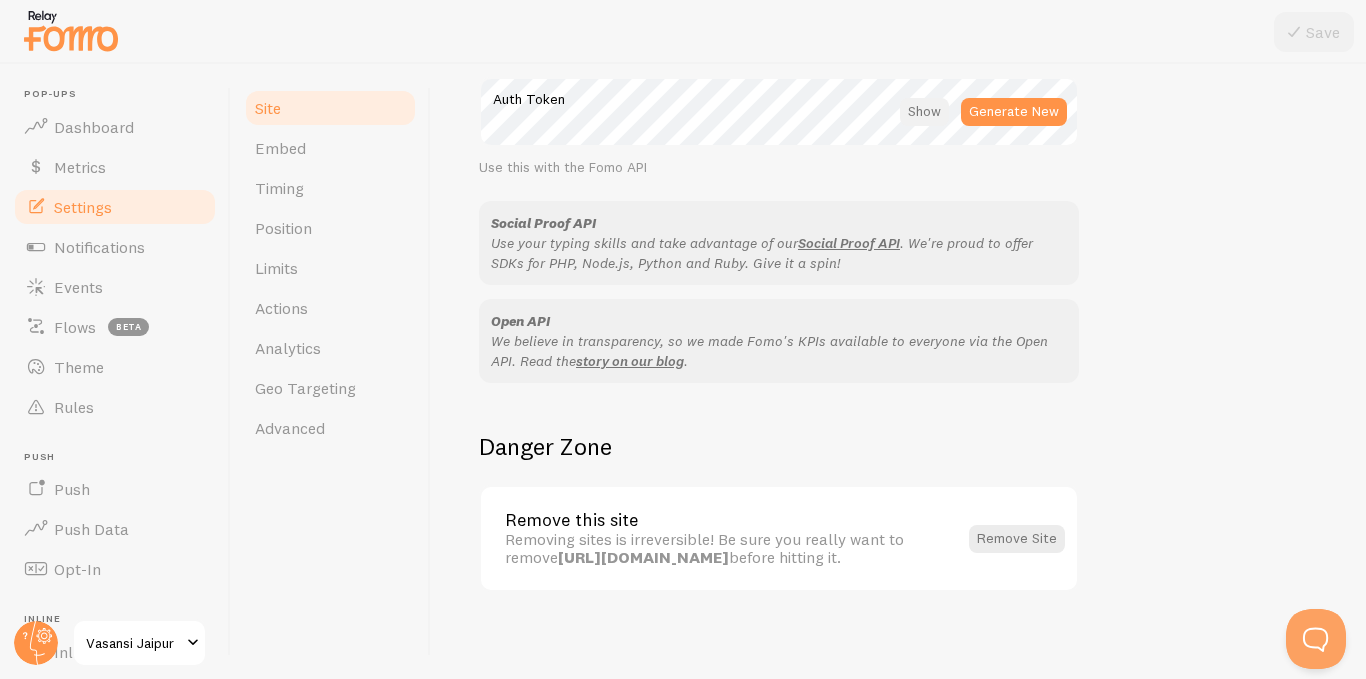 click at bounding box center [924, 112] 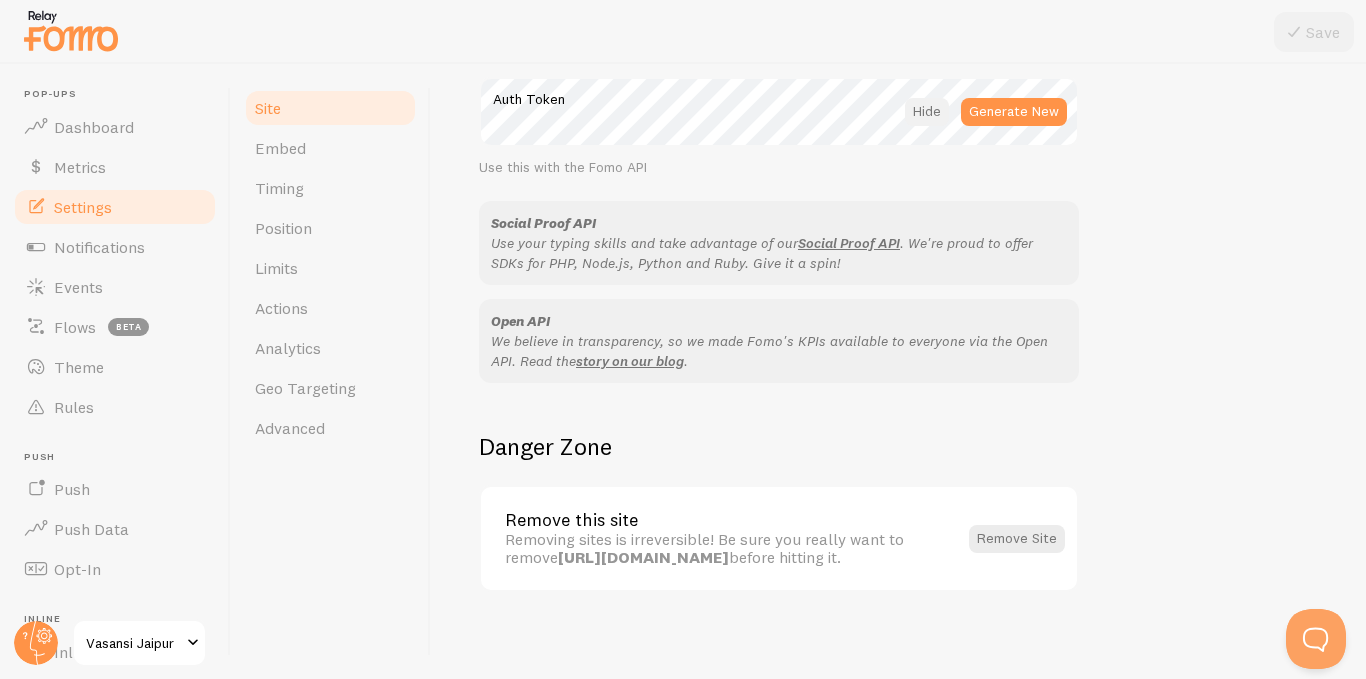 click at bounding box center (927, 112) 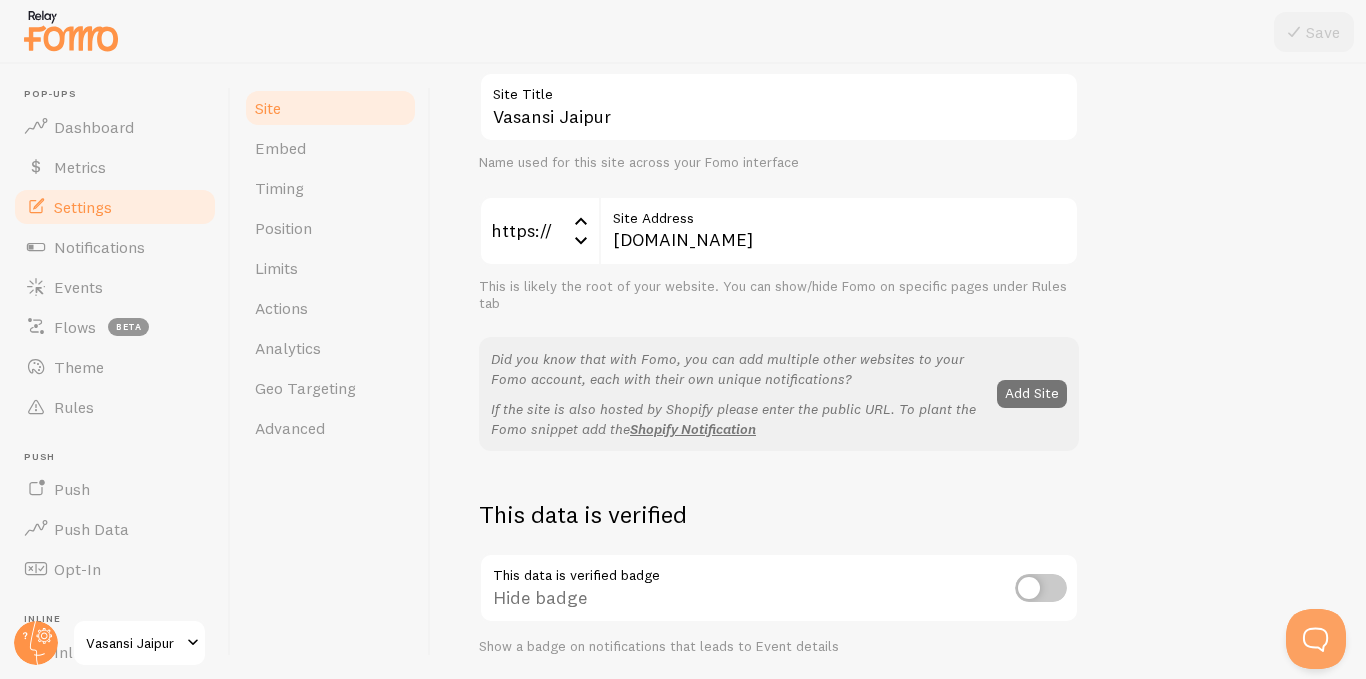 scroll, scrollTop: 0, scrollLeft: 0, axis: both 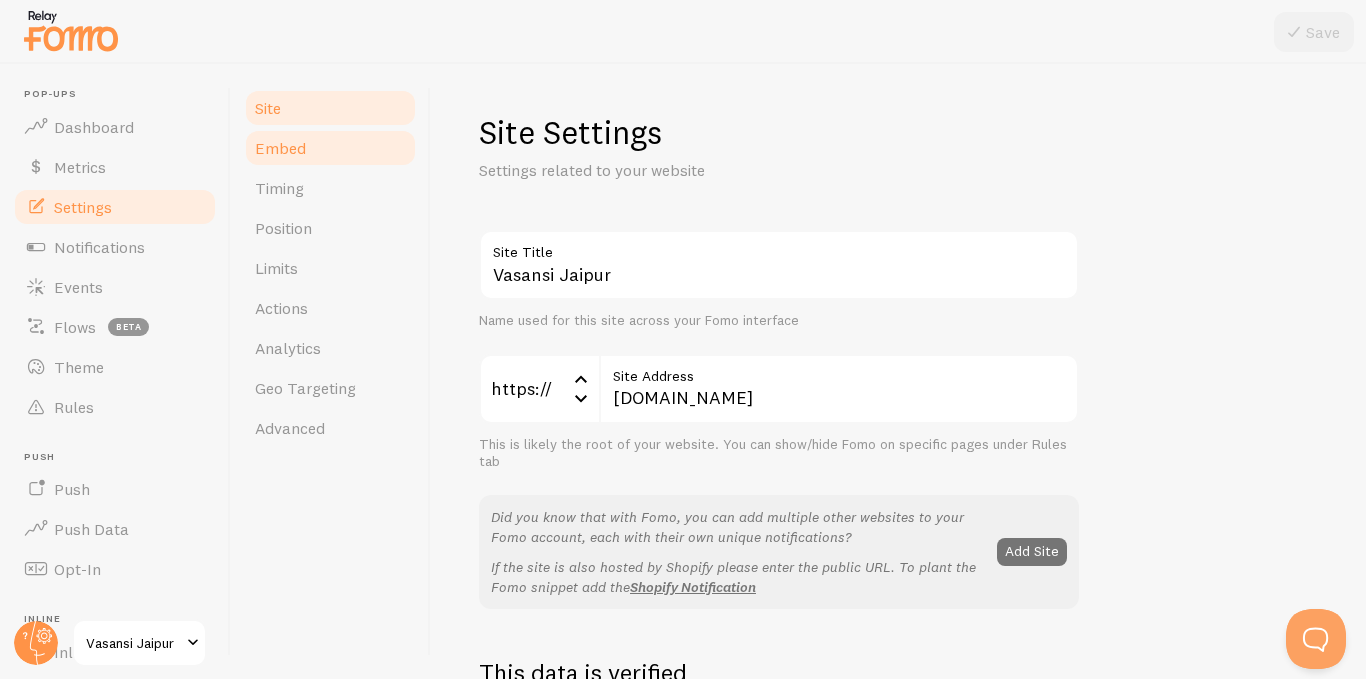 click on "Embed" at bounding box center (330, 148) 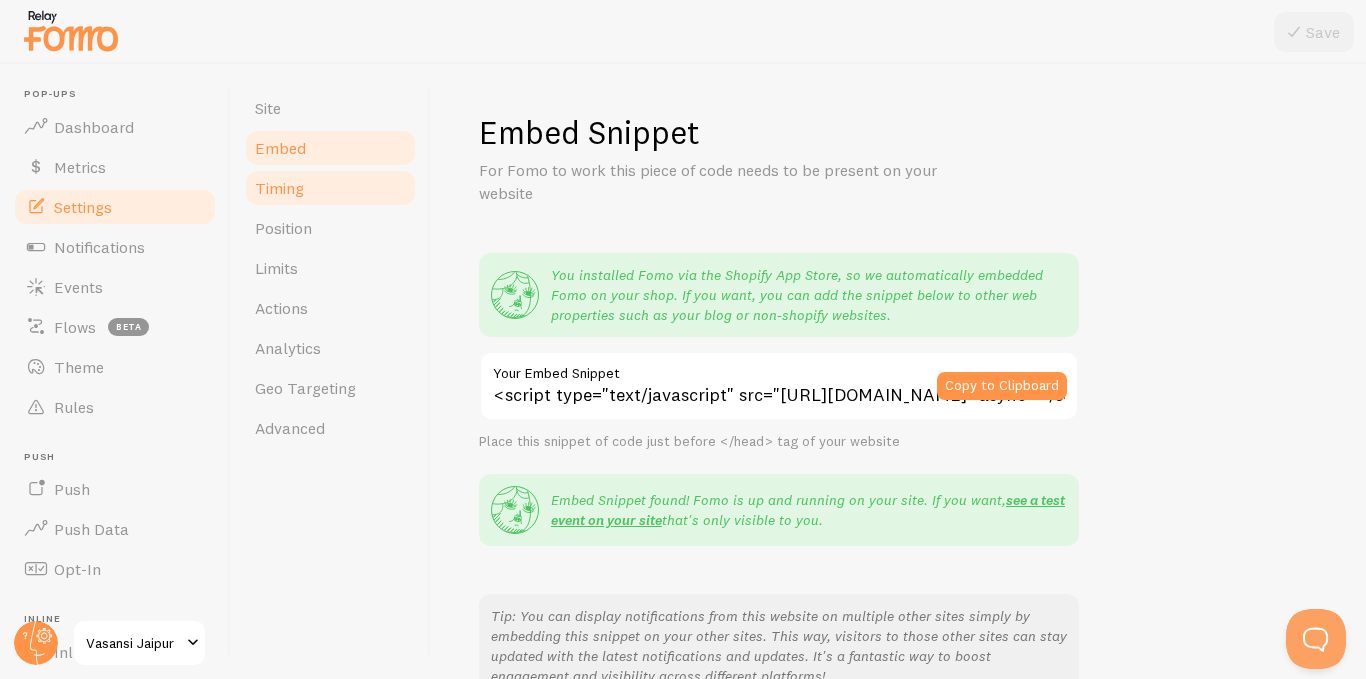 click on "Timing" at bounding box center (330, 188) 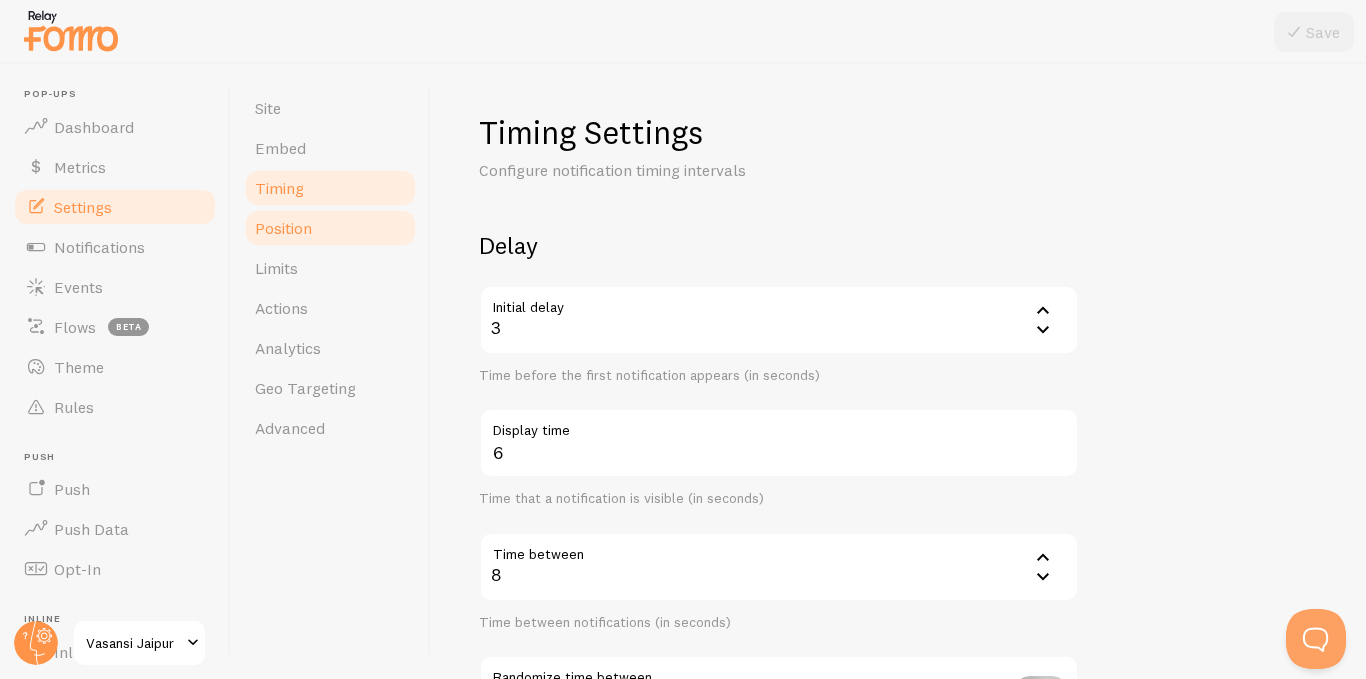 click on "Position" at bounding box center (330, 228) 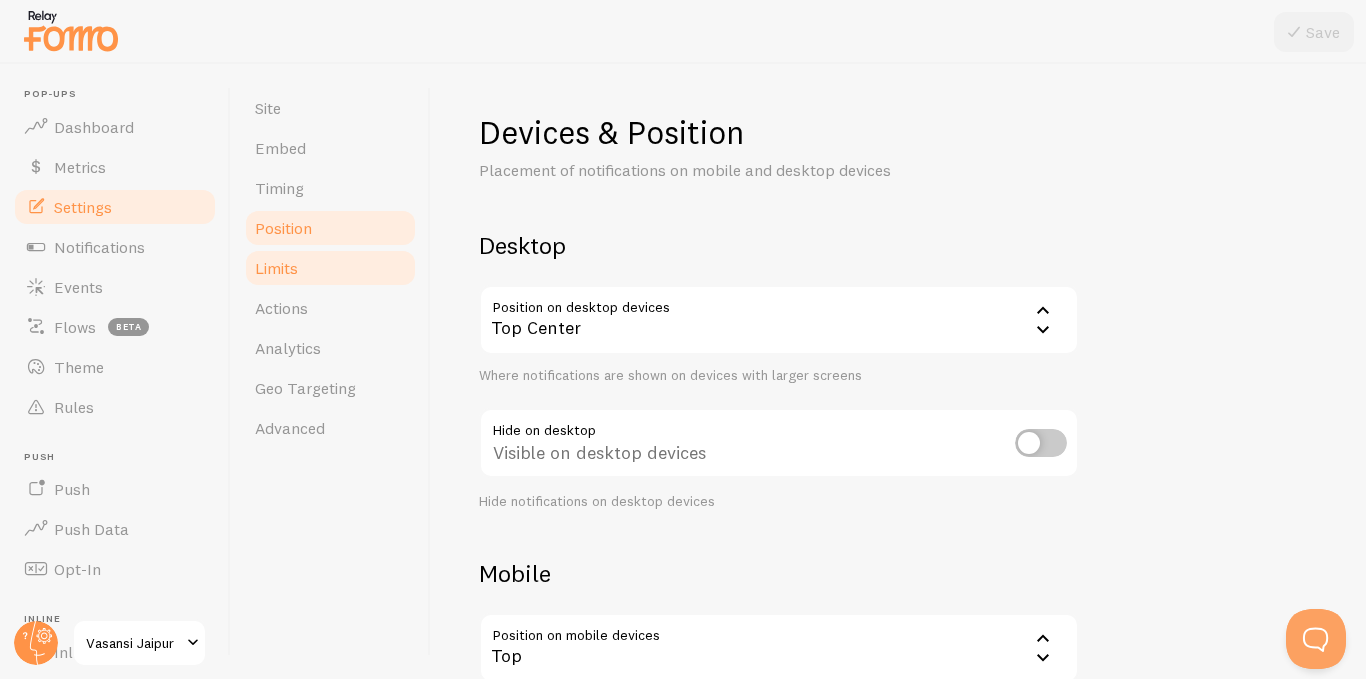click on "Limits" at bounding box center [330, 268] 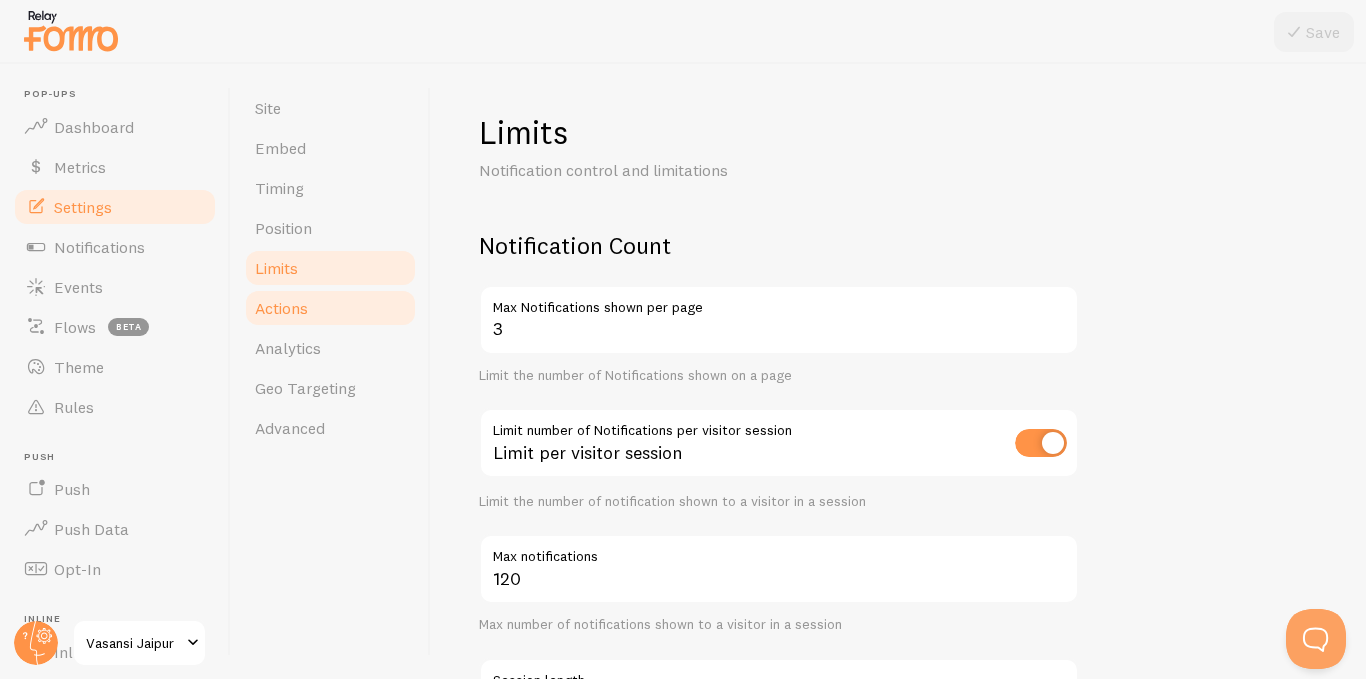 click on "Actions" at bounding box center [330, 308] 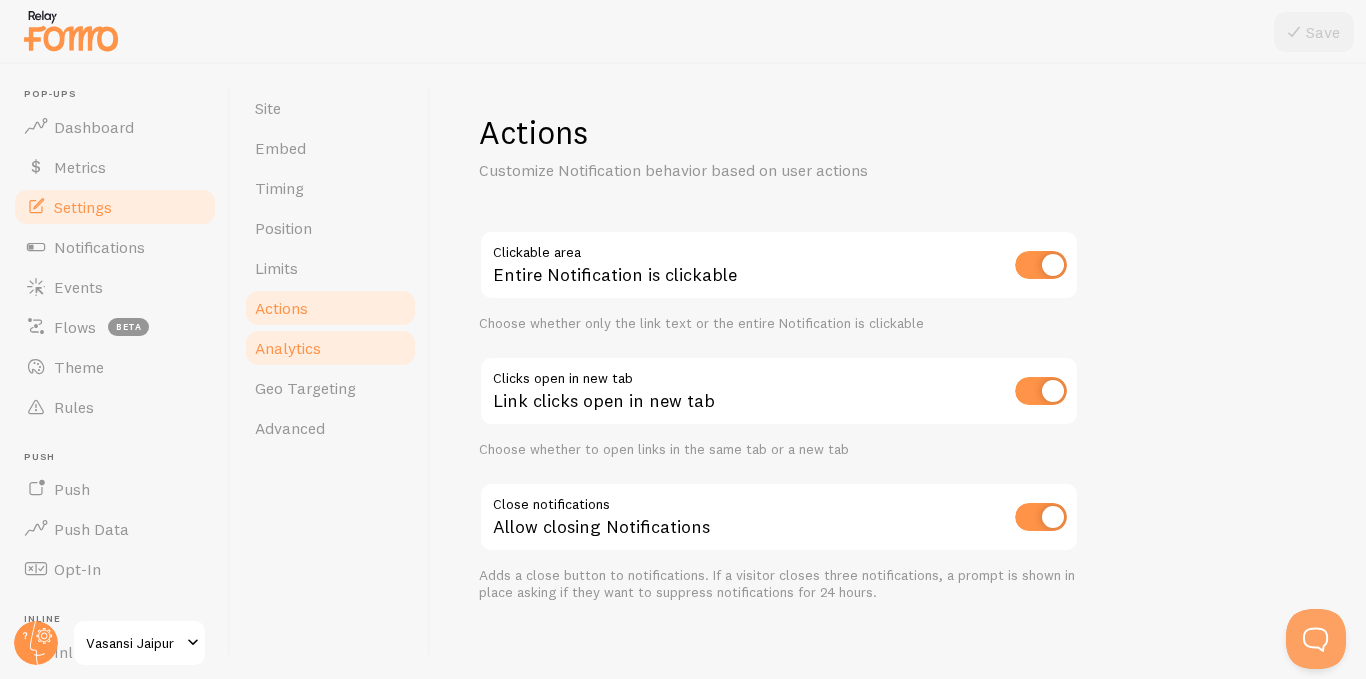 click on "Analytics" at bounding box center (330, 348) 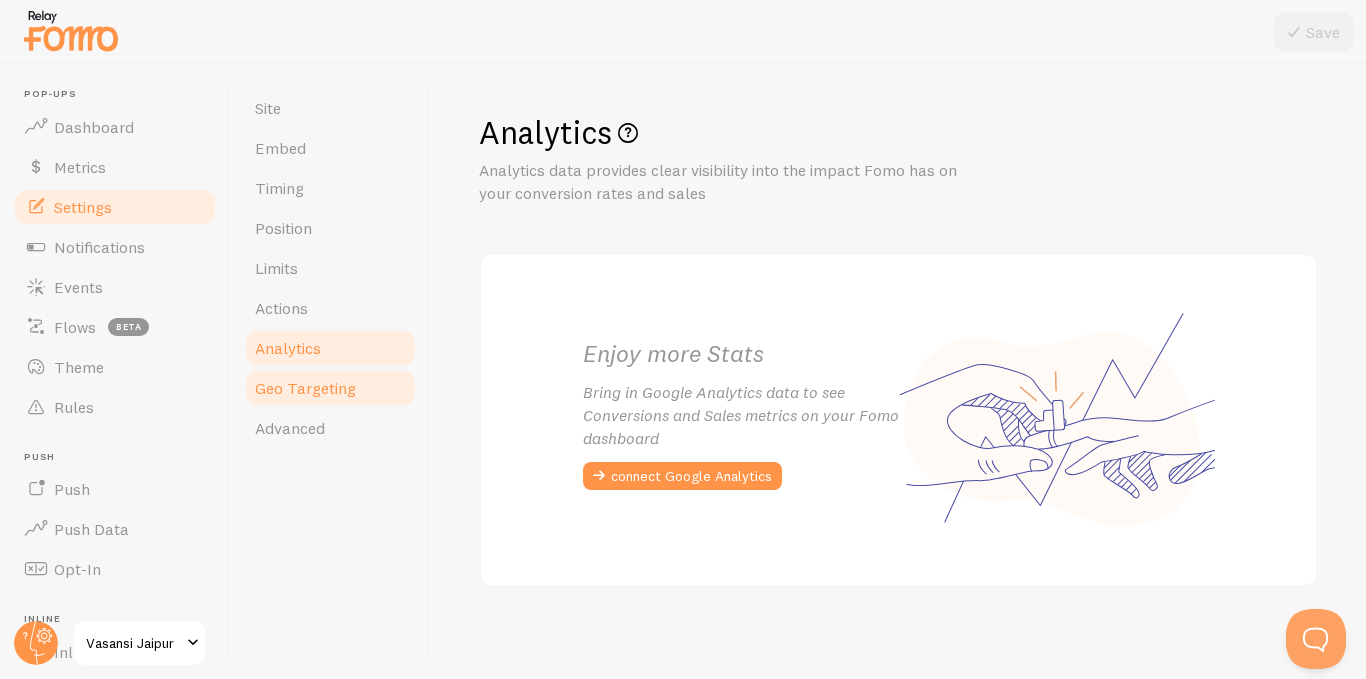 click on "Geo Targeting" at bounding box center [305, 388] 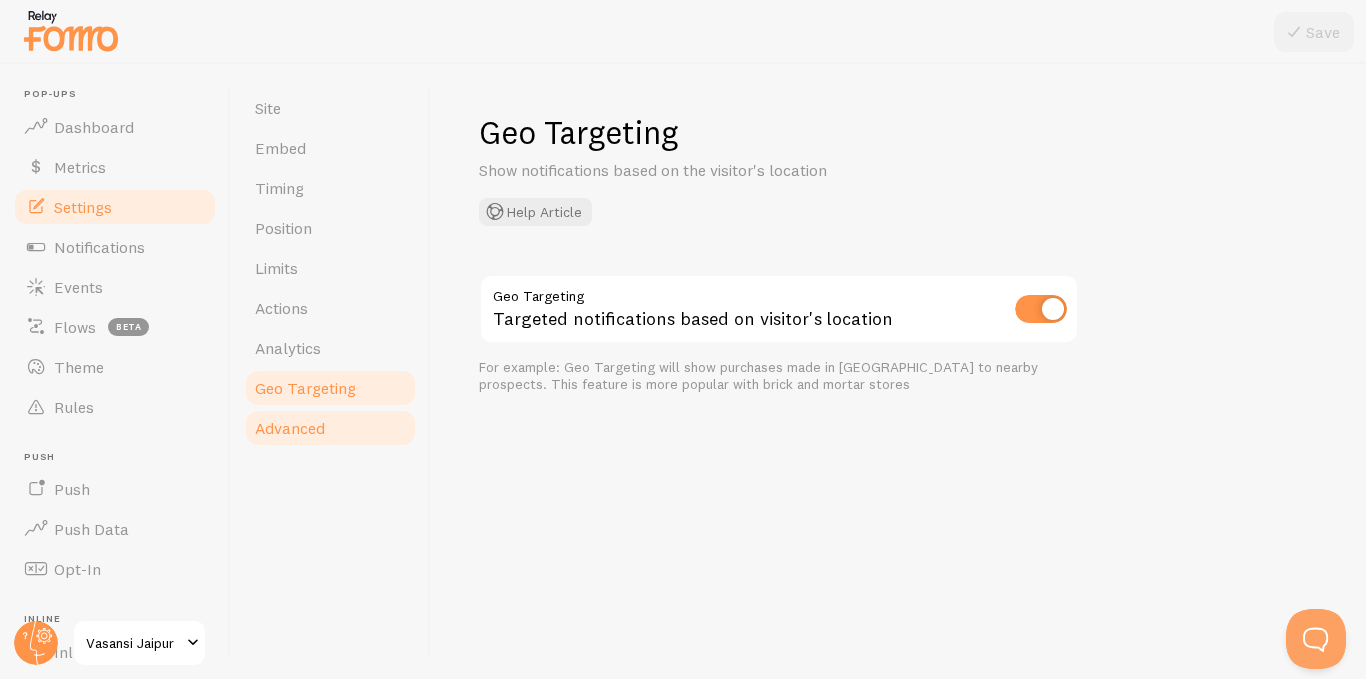 click on "Advanced" at bounding box center [330, 428] 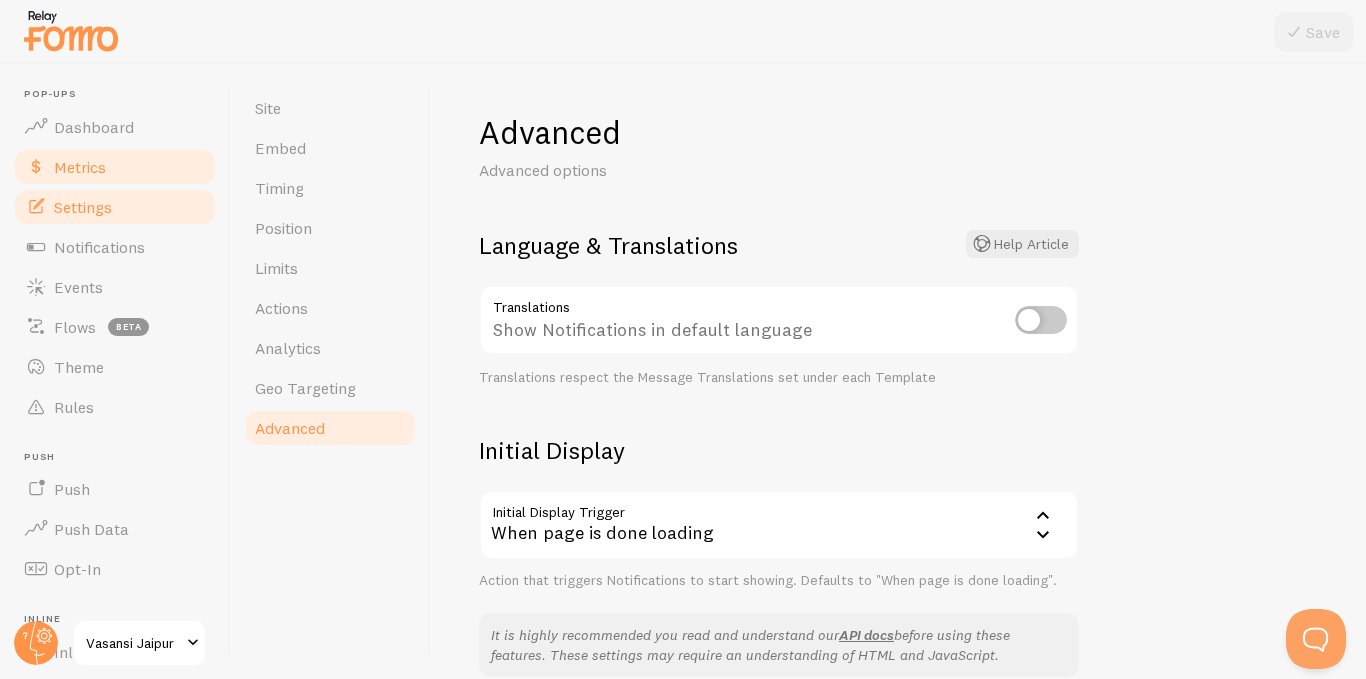 click on "Metrics" at bounding box center (115, 167) 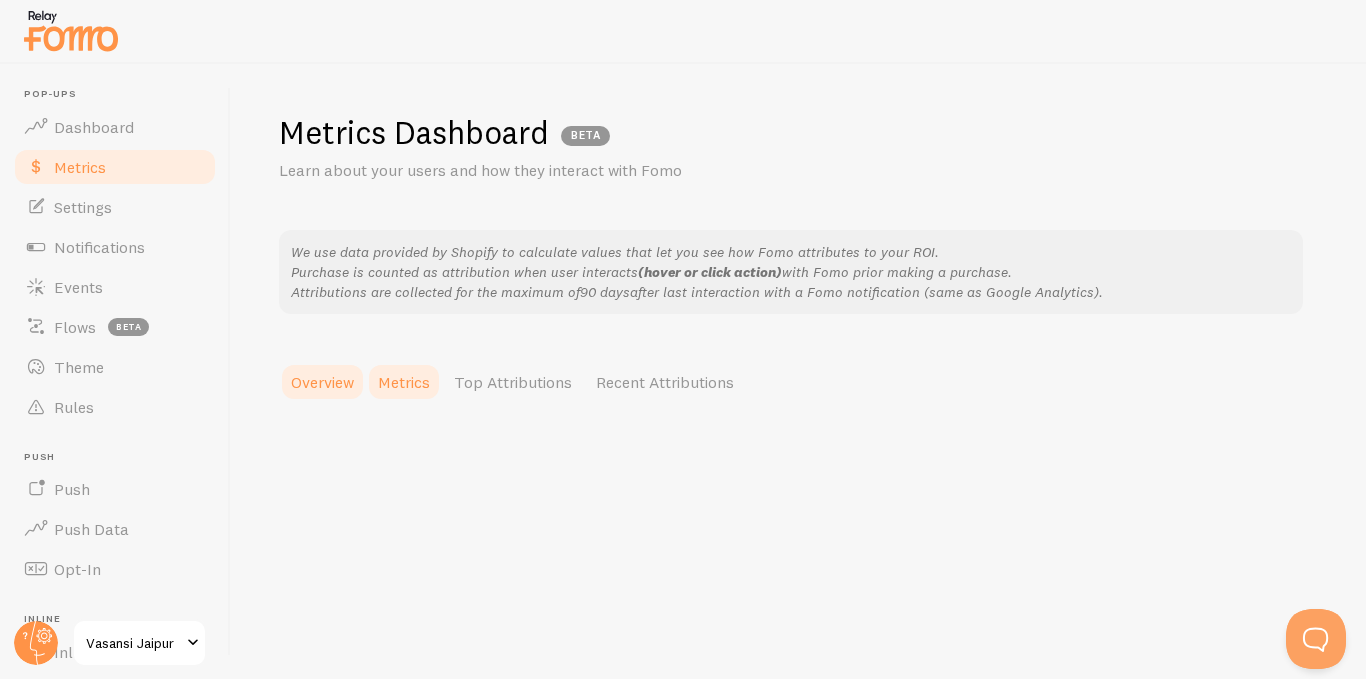 click on "Metrics" at bounding box center (404, 382) 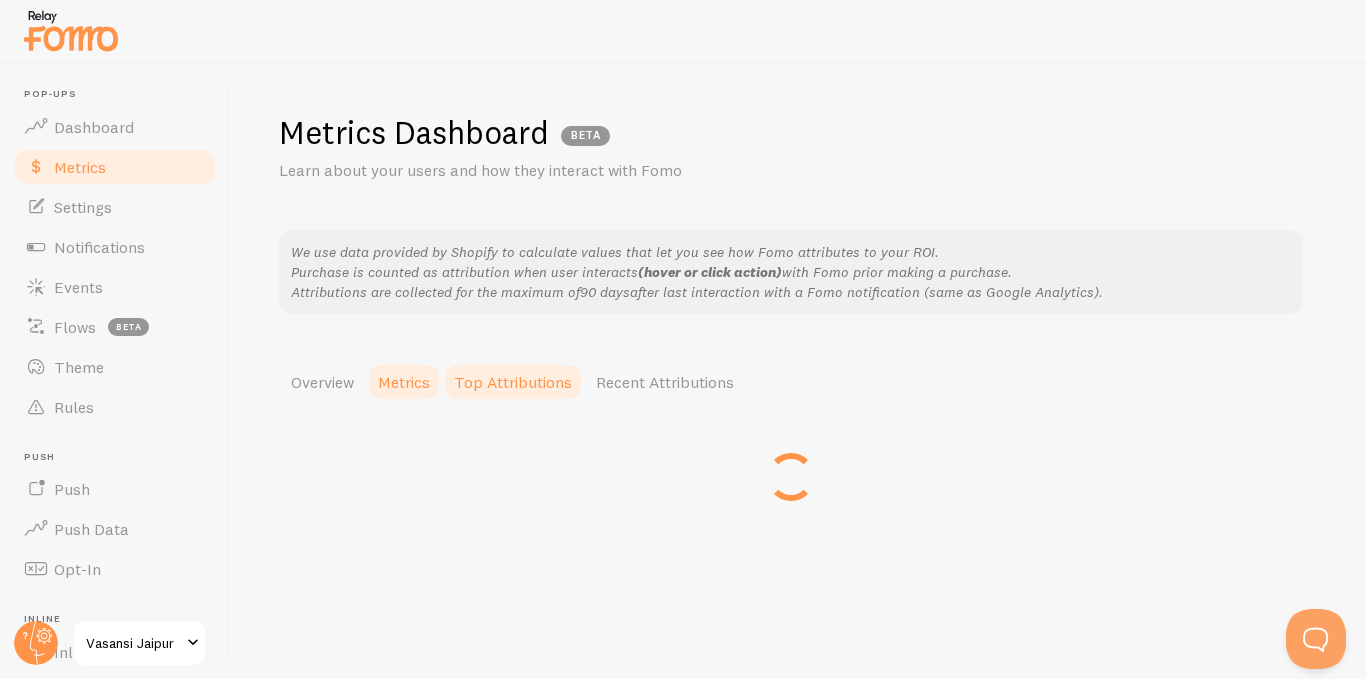 click on "Top Attributions" at bounding box center (513, 382) 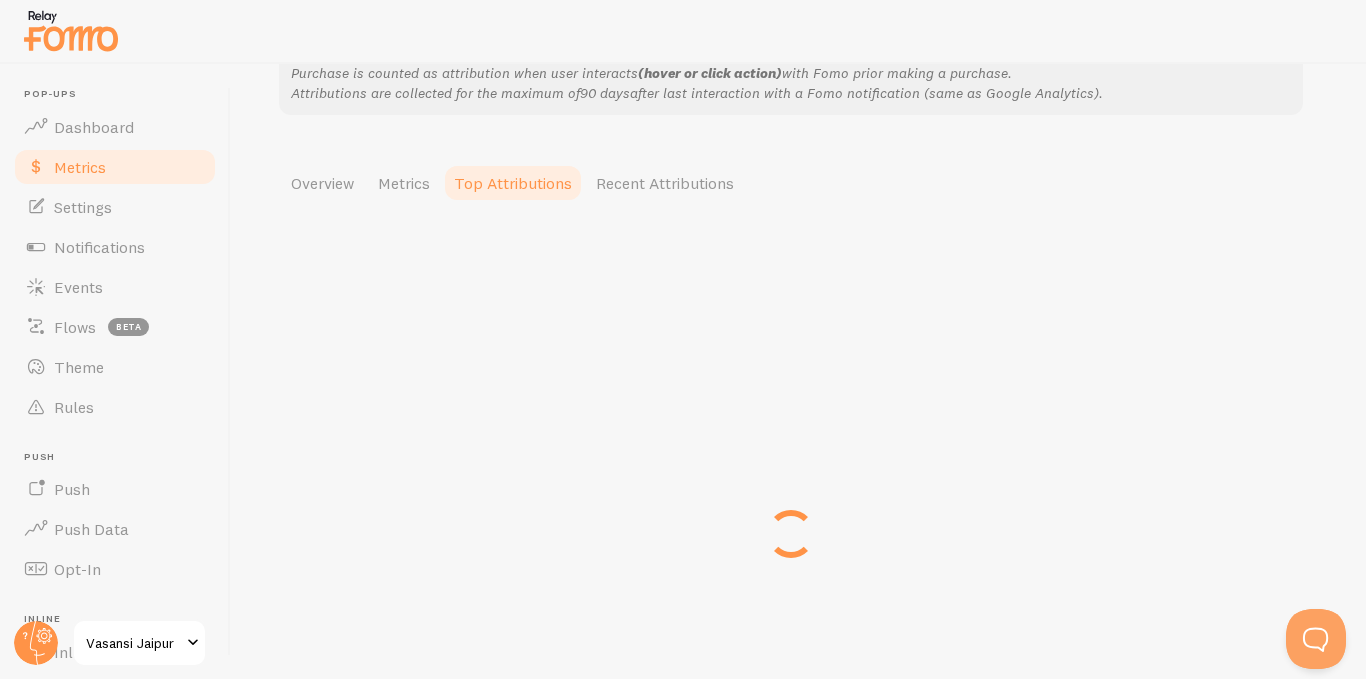 scroll, scrollTop: 200, scrollLeft: 0, axis: vertical 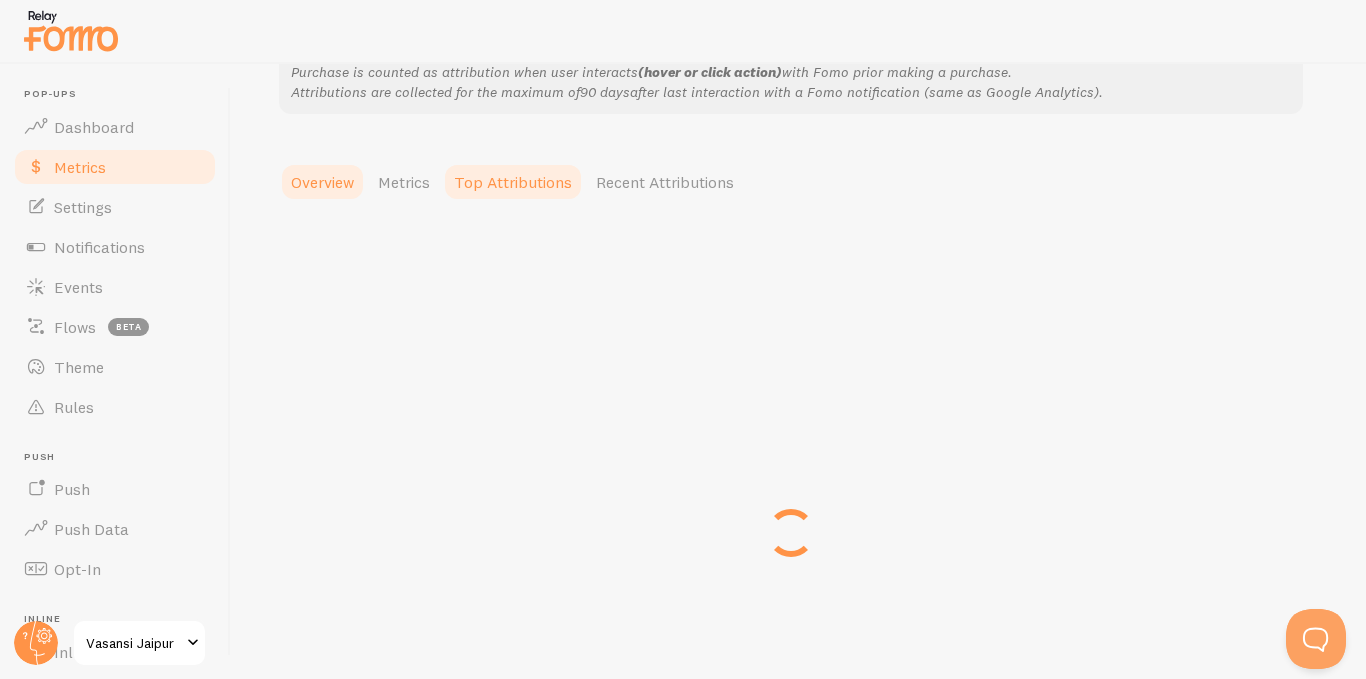 click on "Overview" at bounding box center [322, 182] 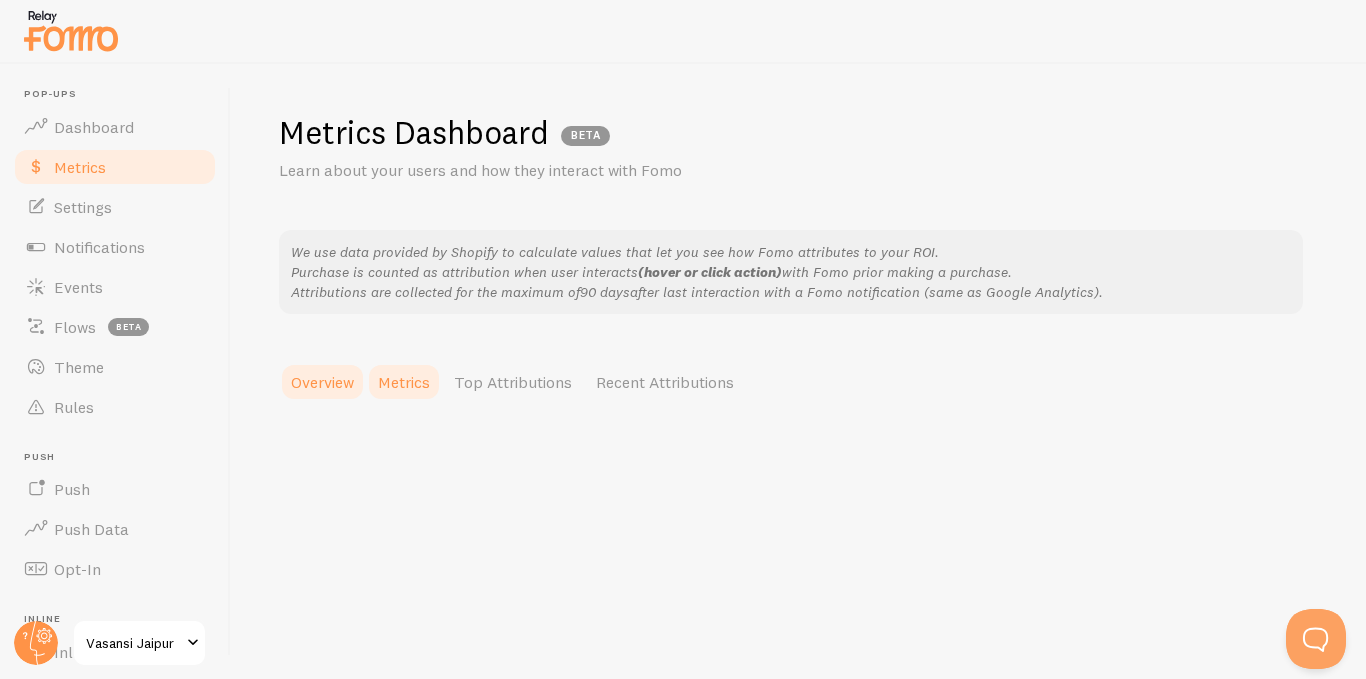 click on "Metrics" at bounding box center [404, 382] 